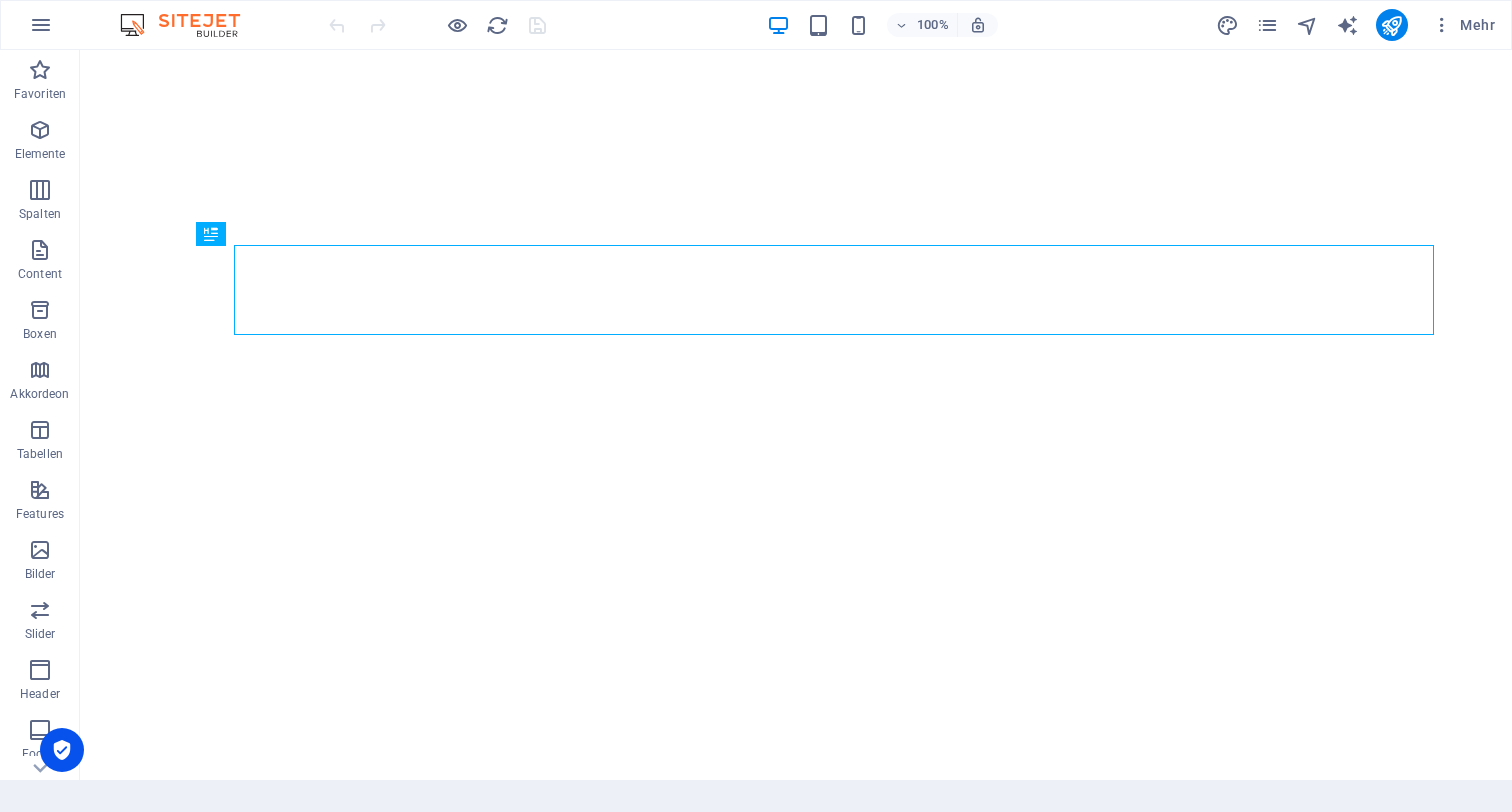 scroll, scrollTop: 0, scrollLeft: 0, axis: both 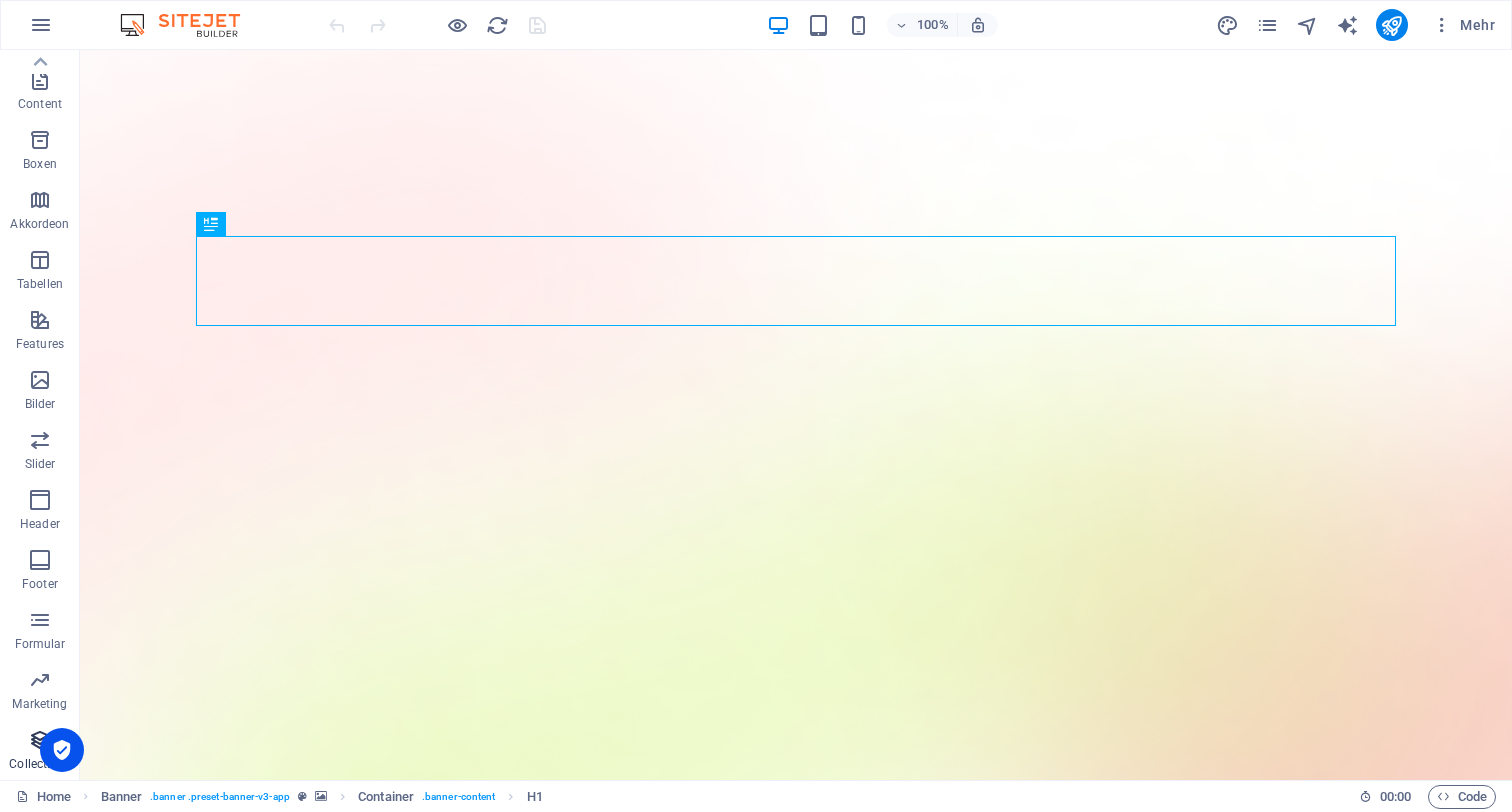 click at bounding box center [40, 740] 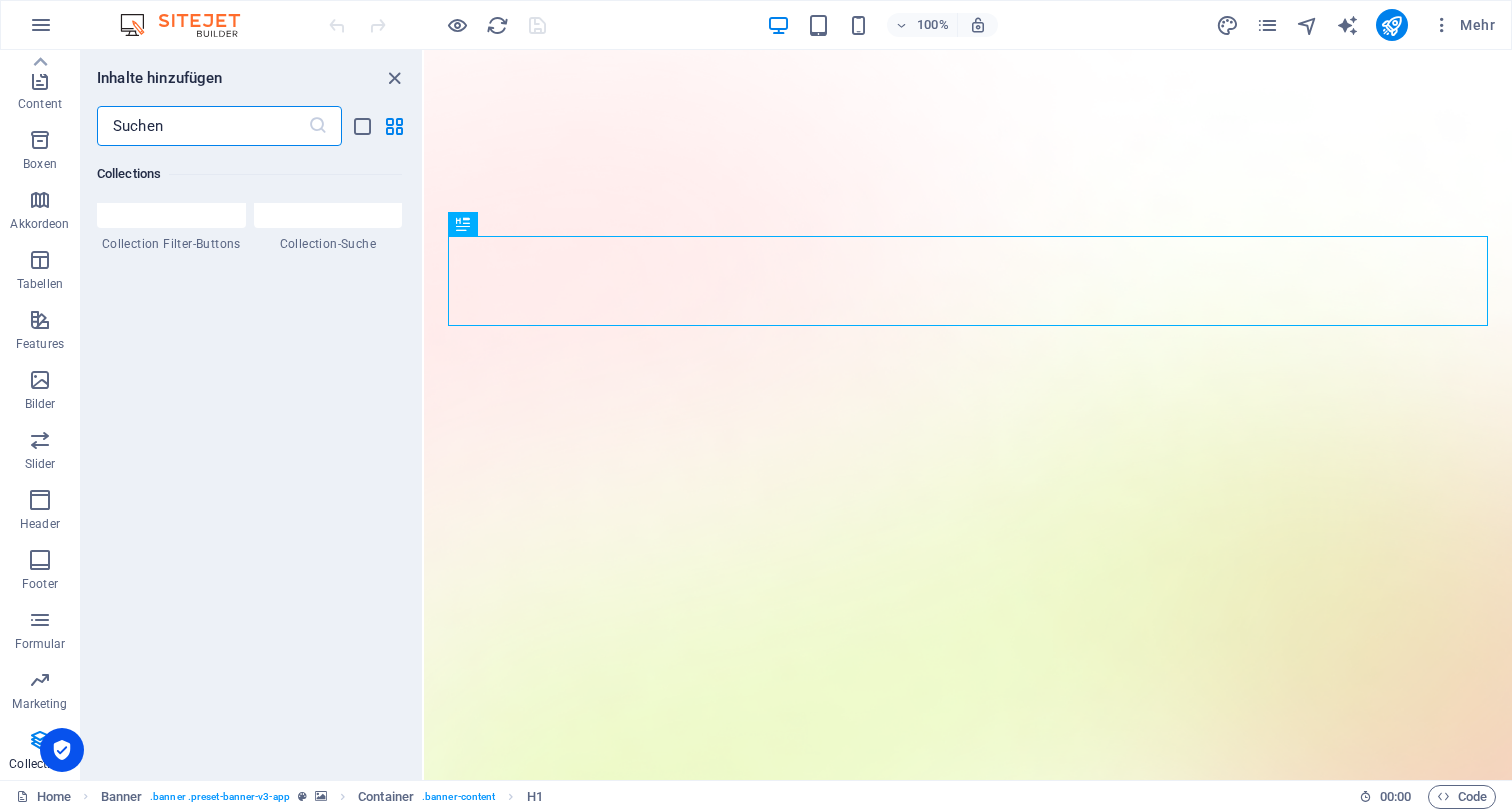 scroll, scrollTop: 19001, scrollLeft: 0, axis: vertical 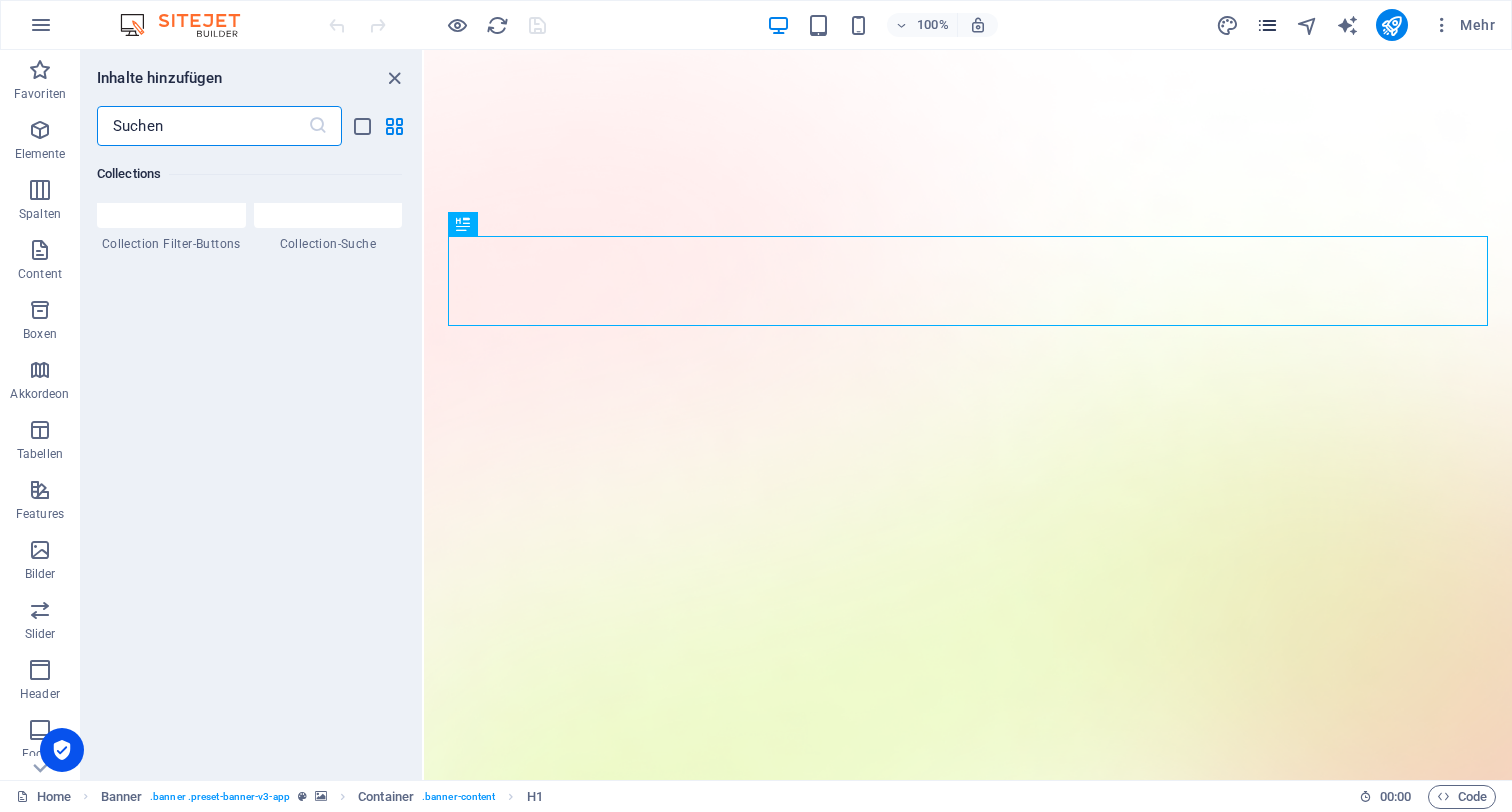click at bounding box center [1267, 25] 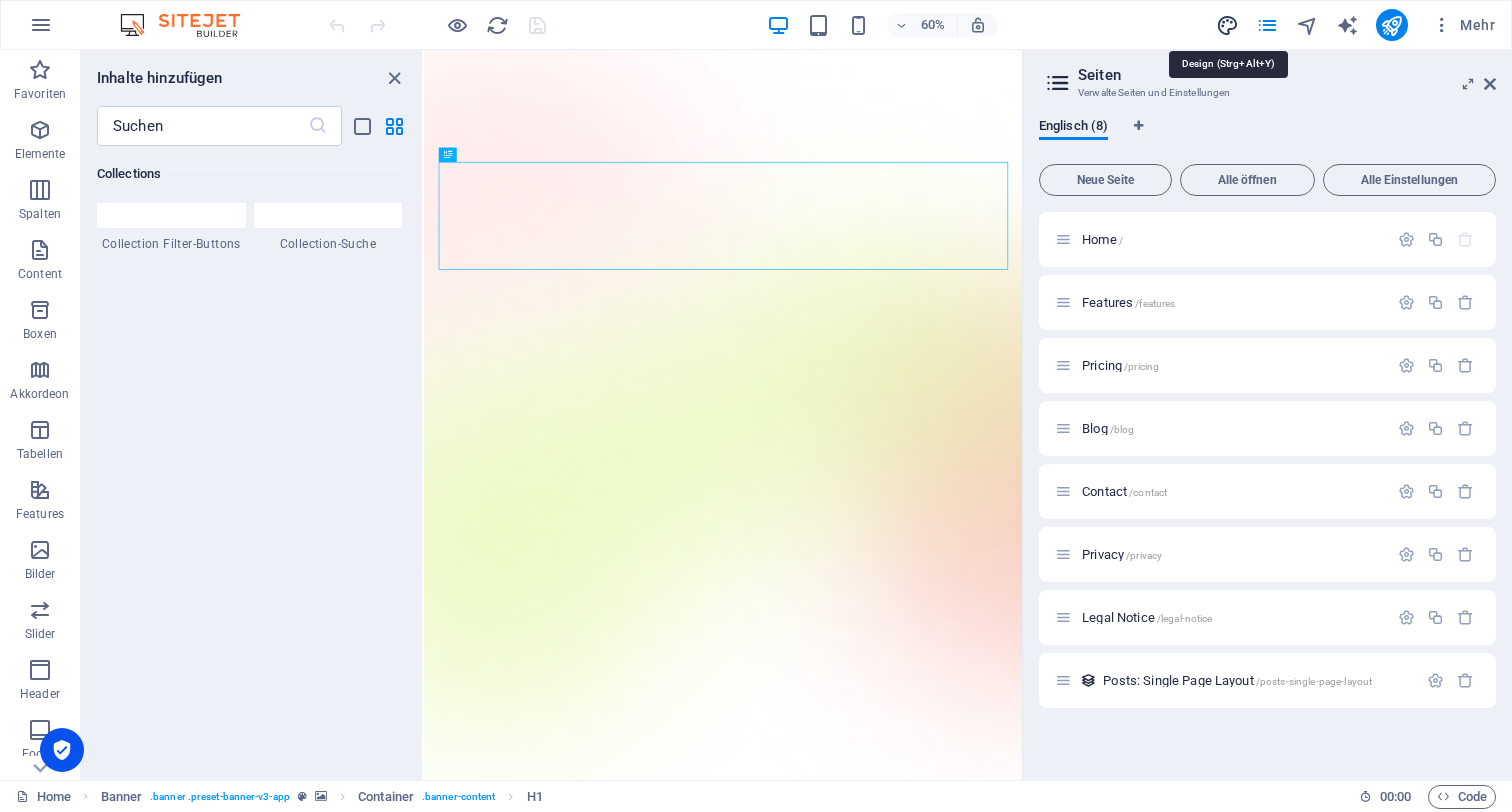 click at bounding box center (1227, 25) 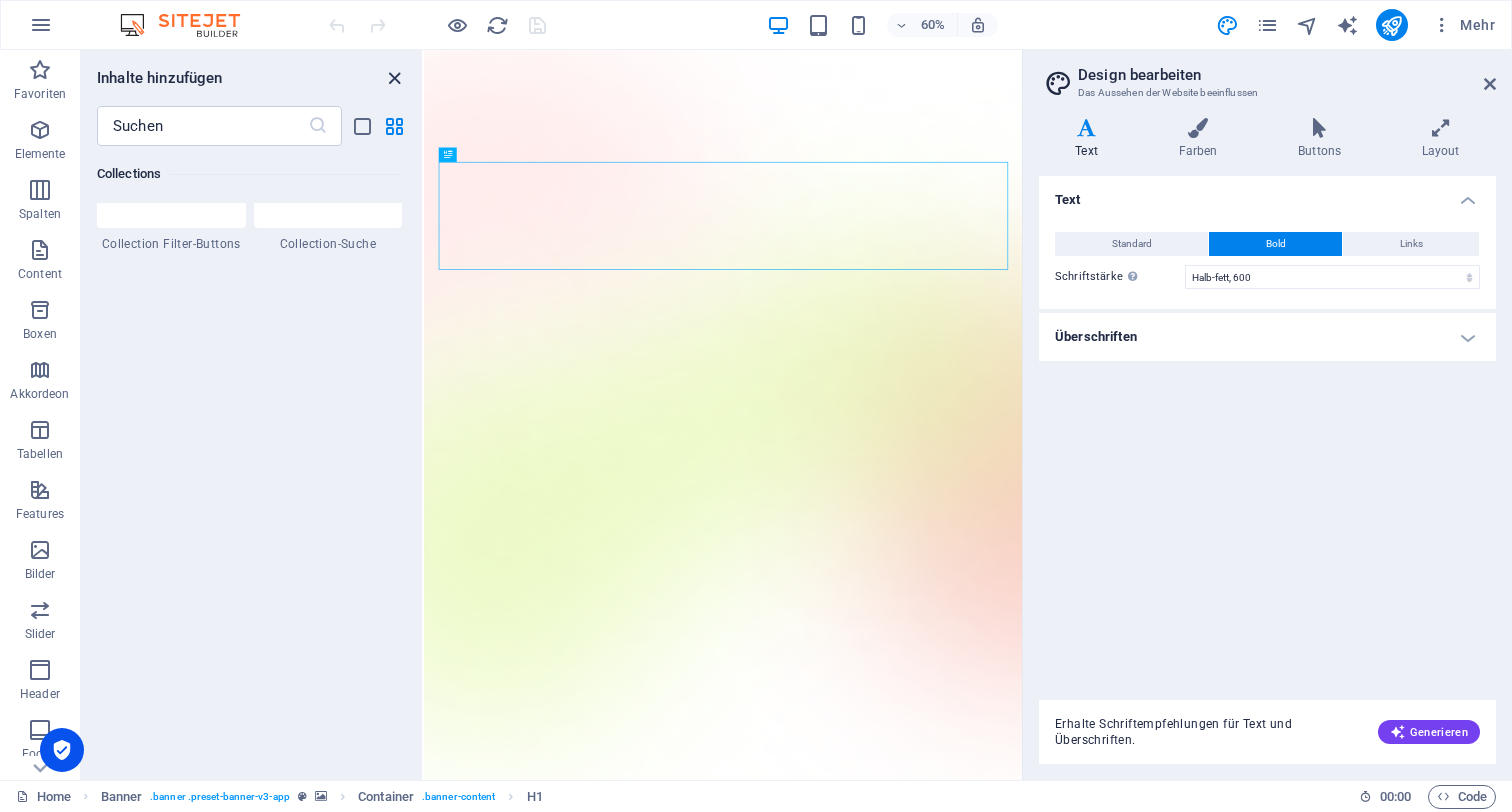 click at bounding box center (394, 78) 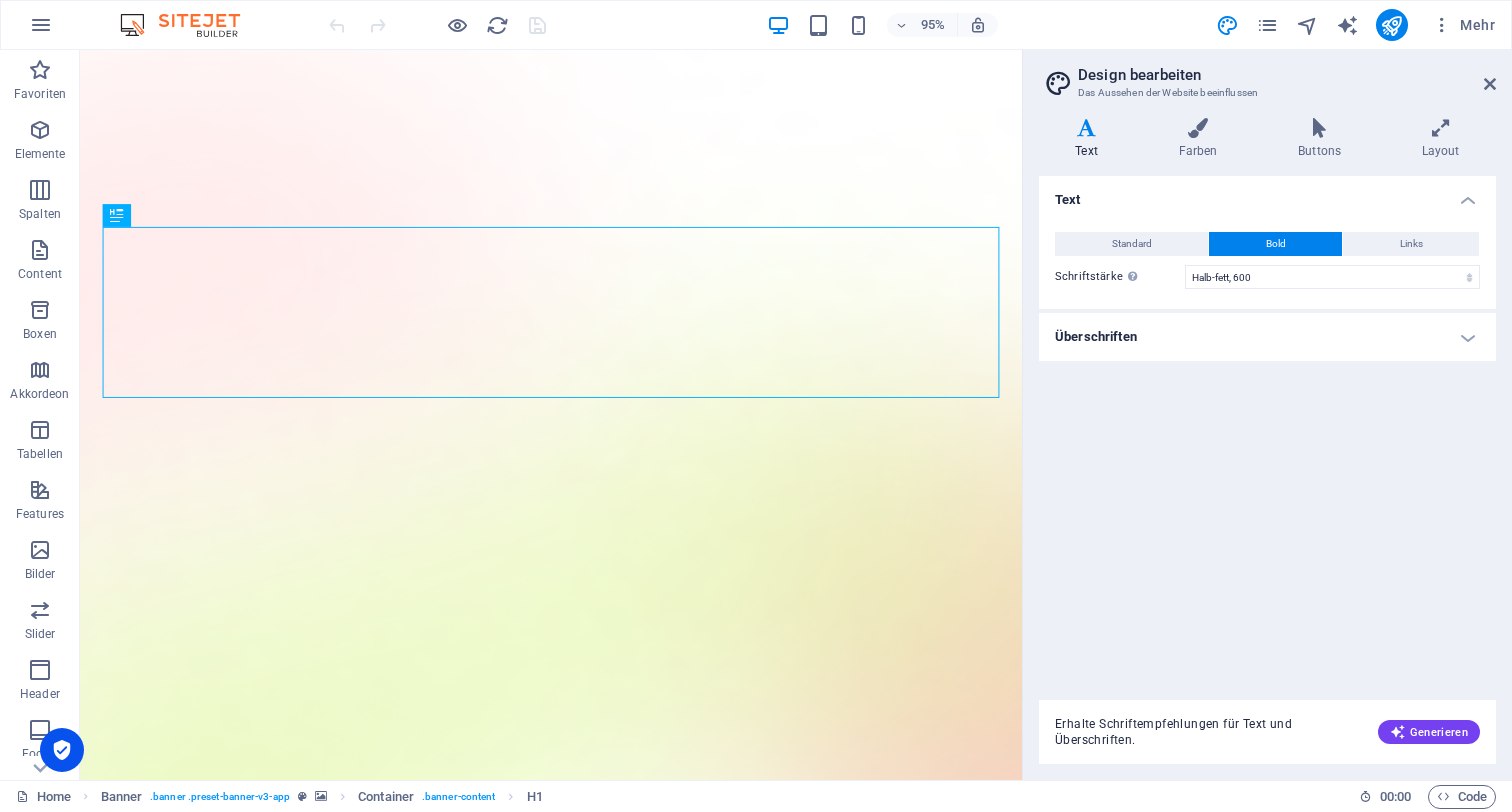 click on "Überschriften" at bounding box center (1267, 337) 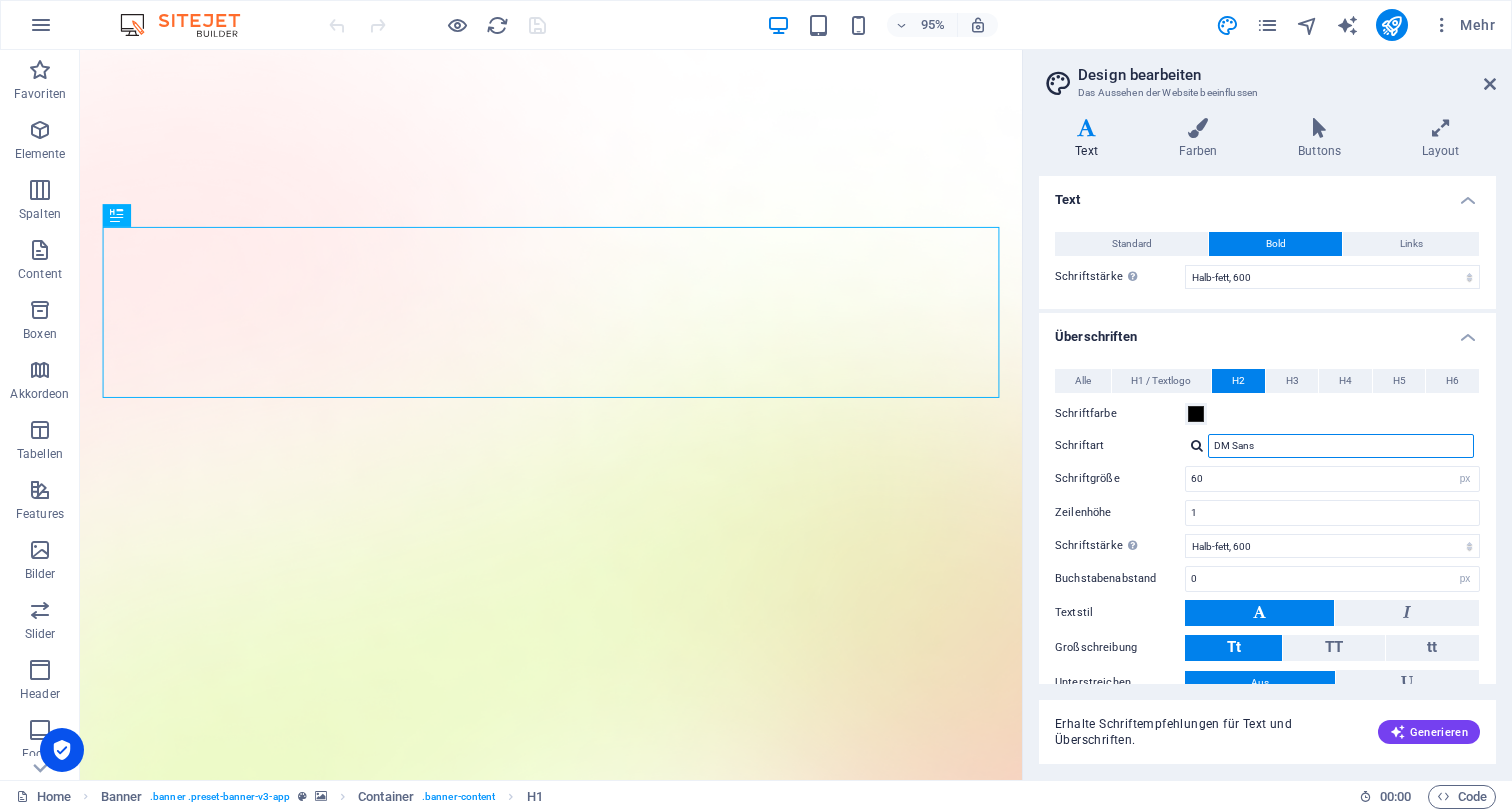click on "DM Sans" at bounding box center [1341, 446] 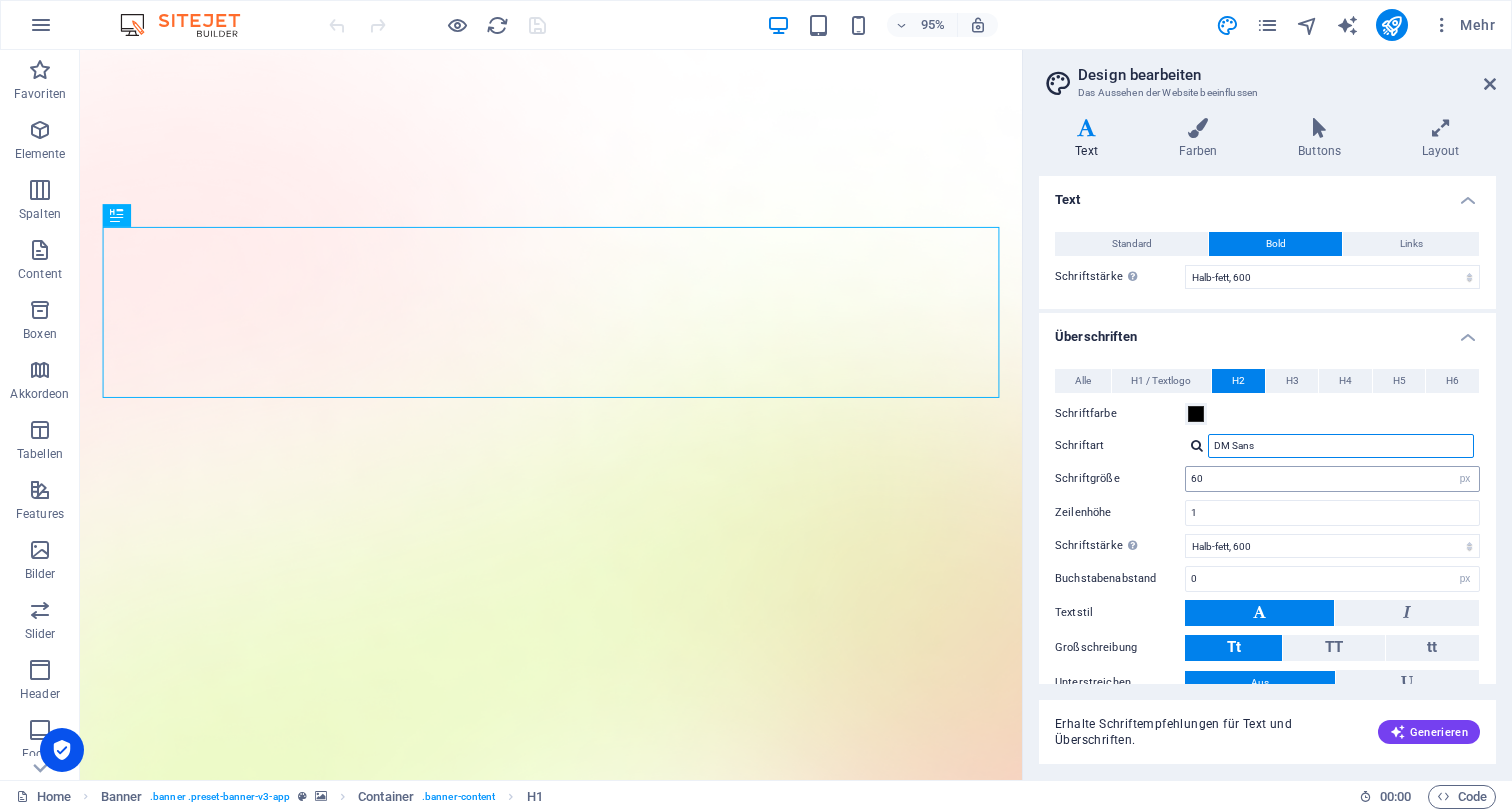 drag, startPoint x: 1283, startPoint y: 435, endPoint x: 1364, endPoint y: 476, distance: 90.78546 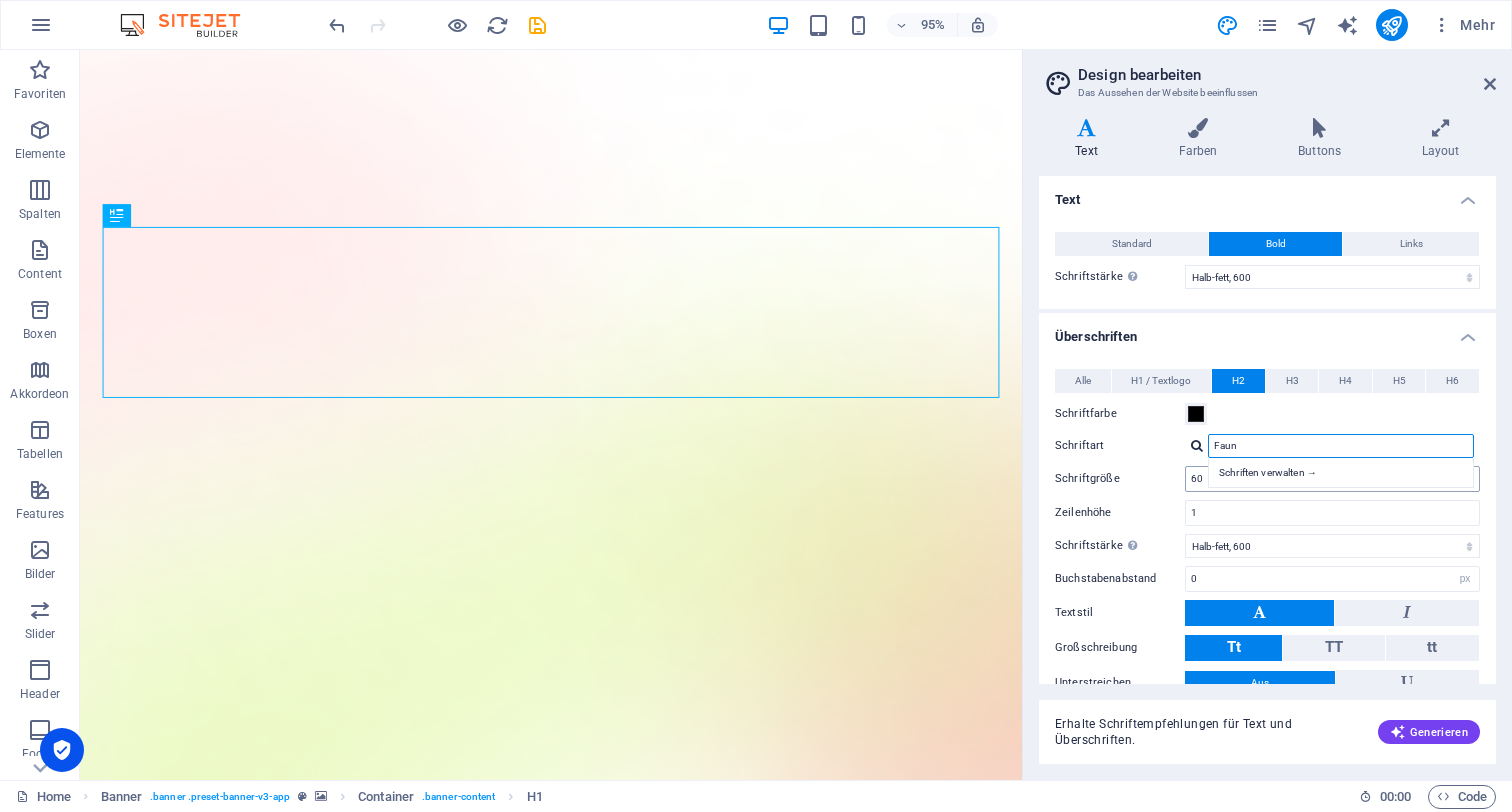 type on "Faun" 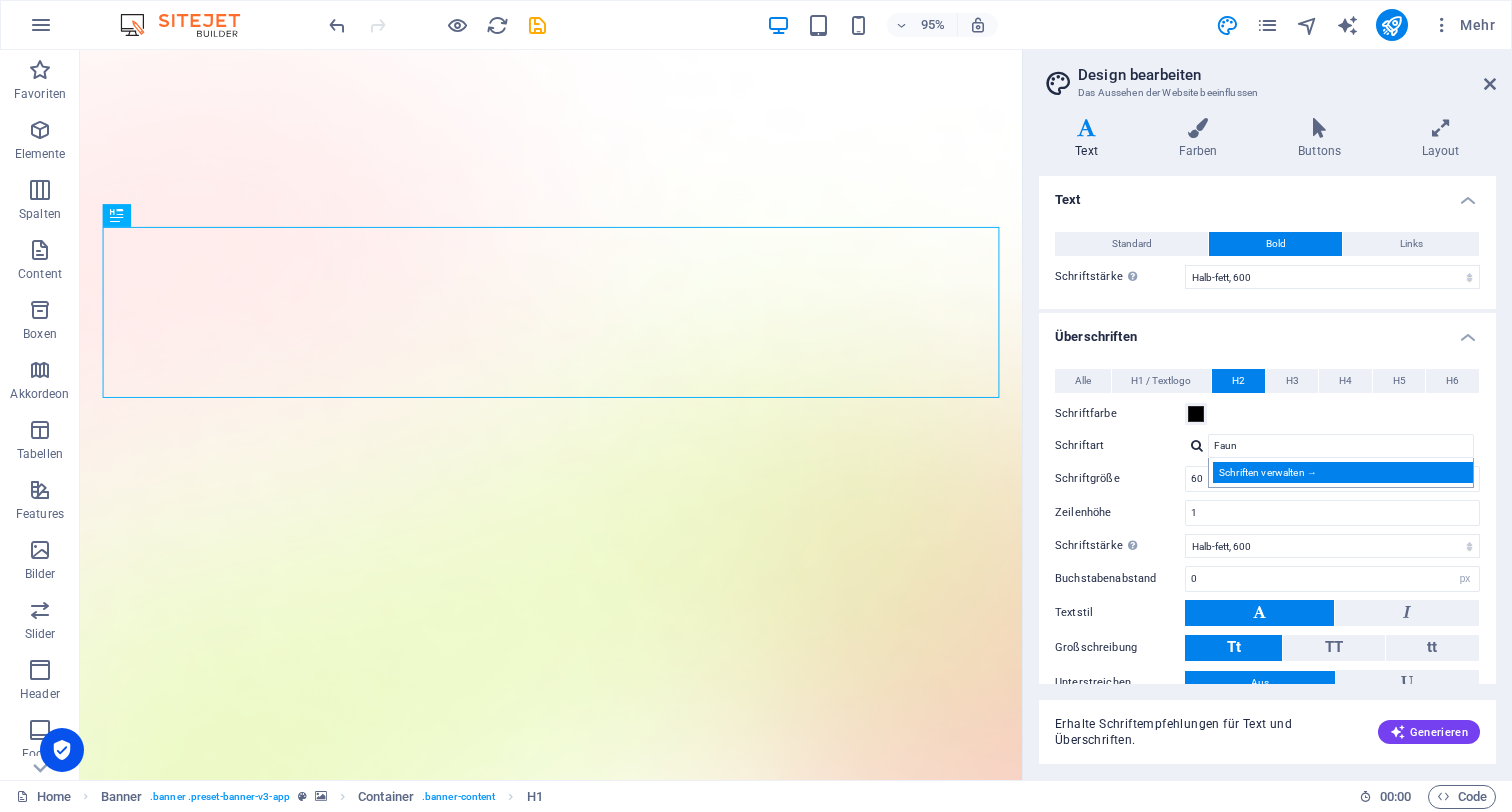 drag, startPoint x: 1364, startPoint y: 476, endPoint x: 1313, endPoint y: 474, distance: 51.0392 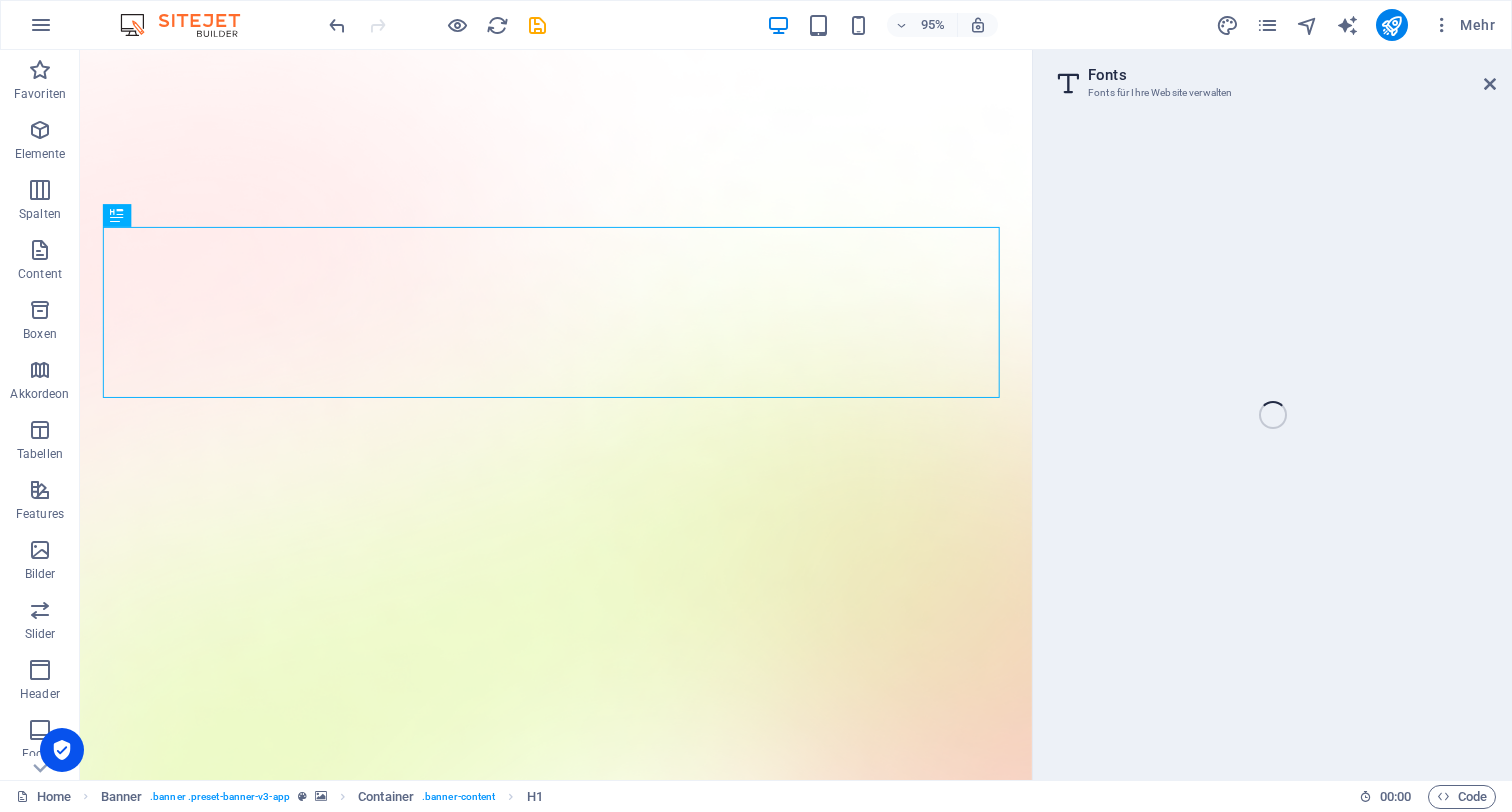 select on "popularity" 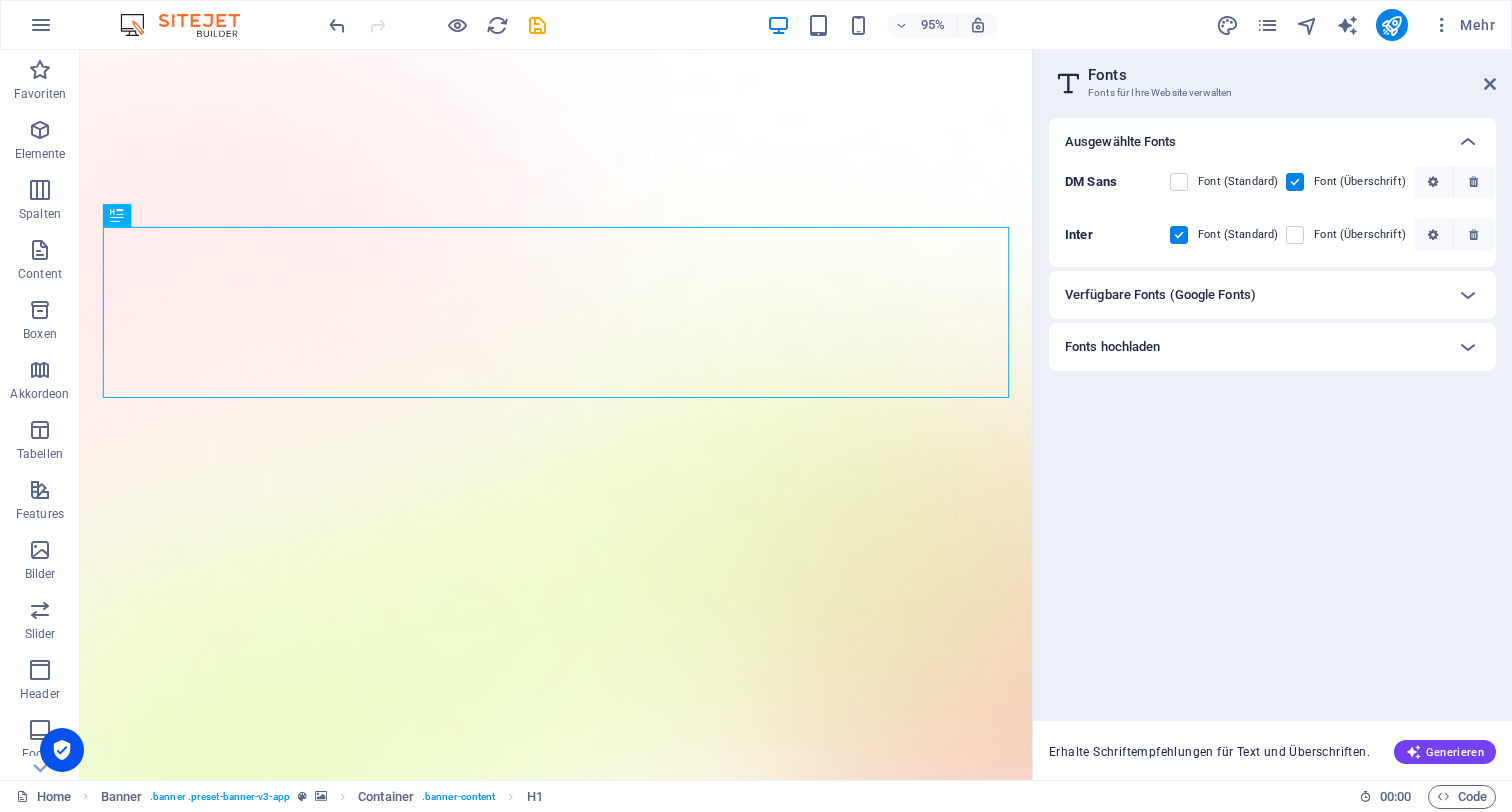 click on "Fonts hochladen" at bounding box center [1254, 347] 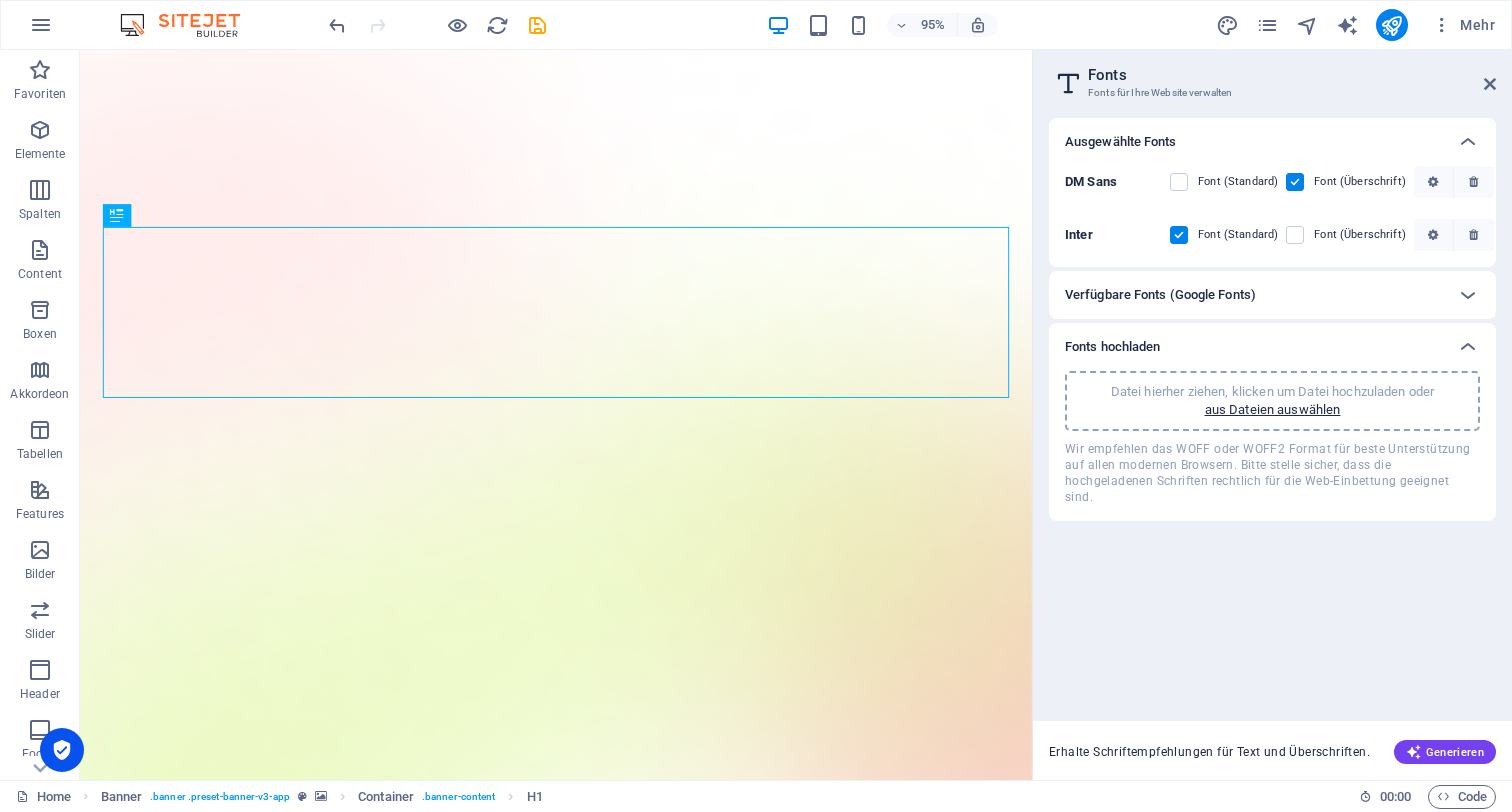 click on "Fonts Fonts für Ihre Website verwalten Ausgewählte Fonts DM Sans Font (Standard) Font (Überschrift) Inter Font (Standard) Font (Überschrift) Verfügbare Fonts (Google Fonts) Suchen Kategorie Alle Kategorien serif display monospace sans-serif handwriting Sortieren Name Kategorie Beliebtheit Schriftstärke Alle Schriftstärken 100 100italic 200 200italic 300 300italic 500 500italic 600 600italic 700 700italic 800 800italic 900 900italic italic regular Roboto 9   Styles [PERSON_NAME] im komplett verwahrlosten Taxi quer durch Bayern Text in alle Vorschauen kopieren Open Sans 10   Styles [PERSON_NAME] im komplett verwahrlosten Taxi quer durch [GEOGRAPHIC_DATA] Text in alle Vorschauen kopieren Noto Sans JP 5   Styles [PERSON_NAME] im komplett verwahrlosten Taxi quer durch [GEOGRAPHIC_DATA] Text in alle Vorschauen kopieren Montserrat 5   Styles [PERSON_NAME] im komplett verwahrlosten Taxi quer durch Bayern Text in alle Vorschauen kopieren Poppins 3   Styles [PERSON_NAME] im komplett verwahrlosten Taxi quer durch Bayern Lato 2   Styles 1   Styles 7" at bounding box center (1272, 415) 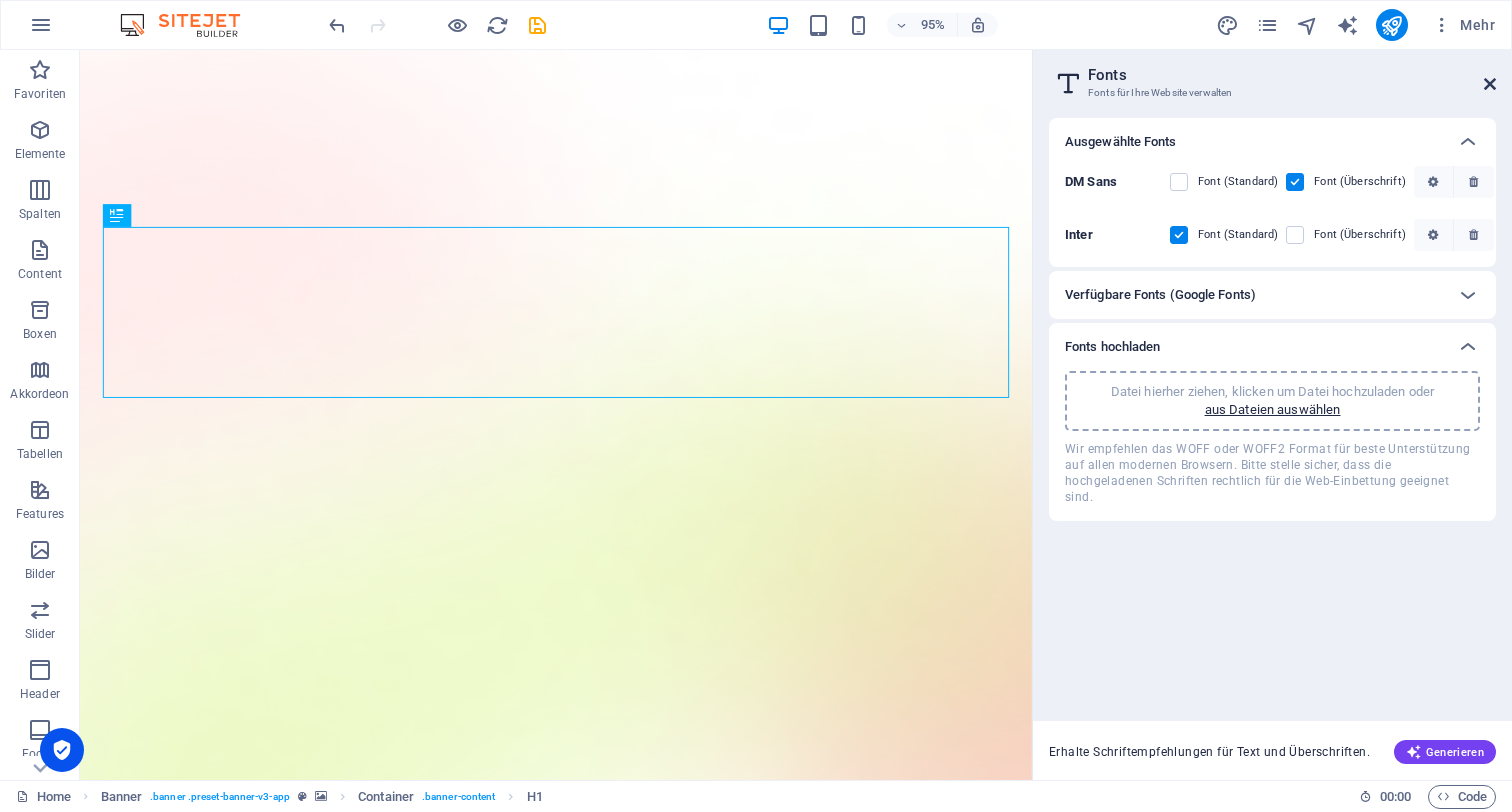 click at bounding box center (1490, 84) 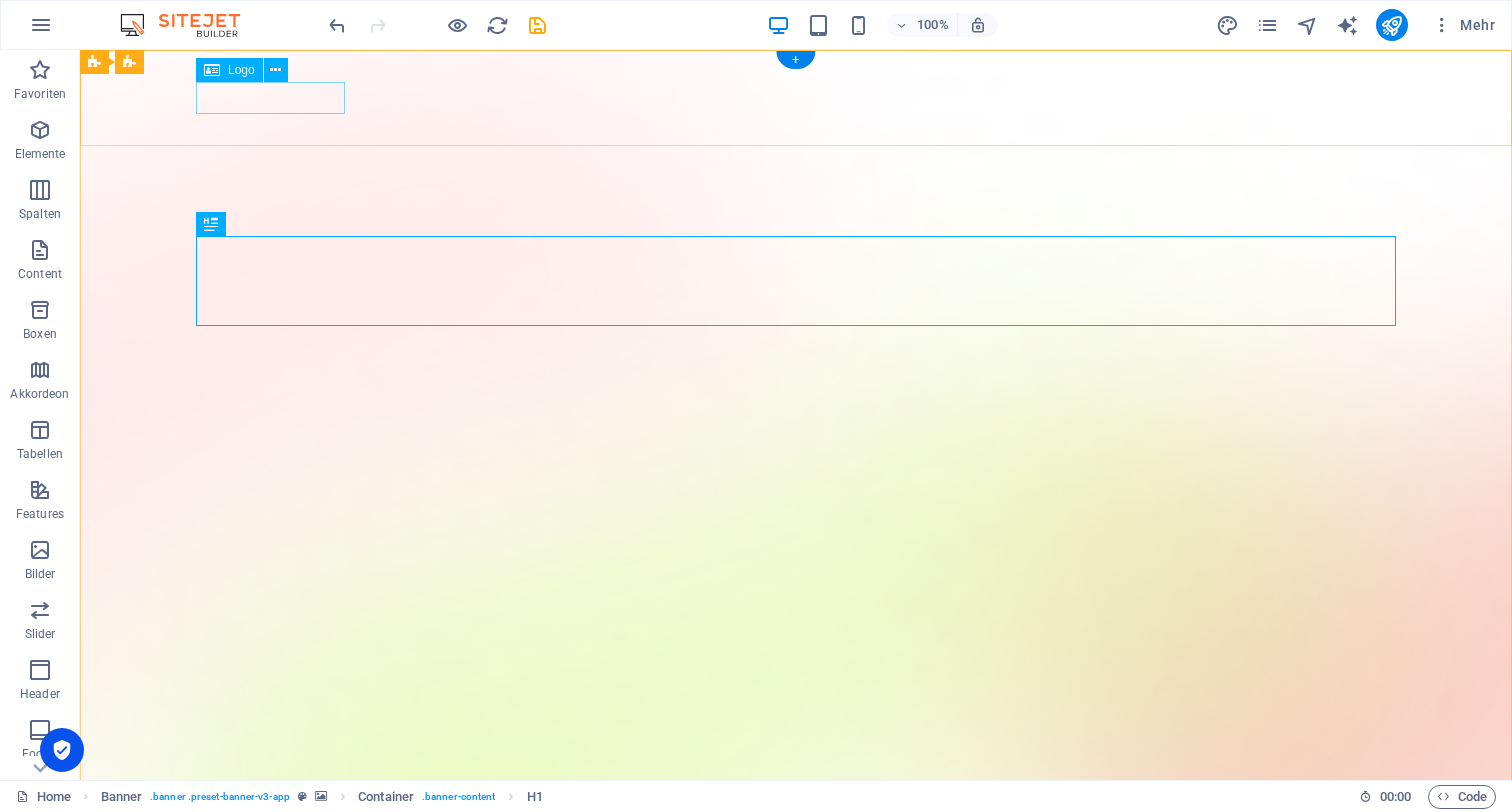 click at bounding box center (796, 1456) 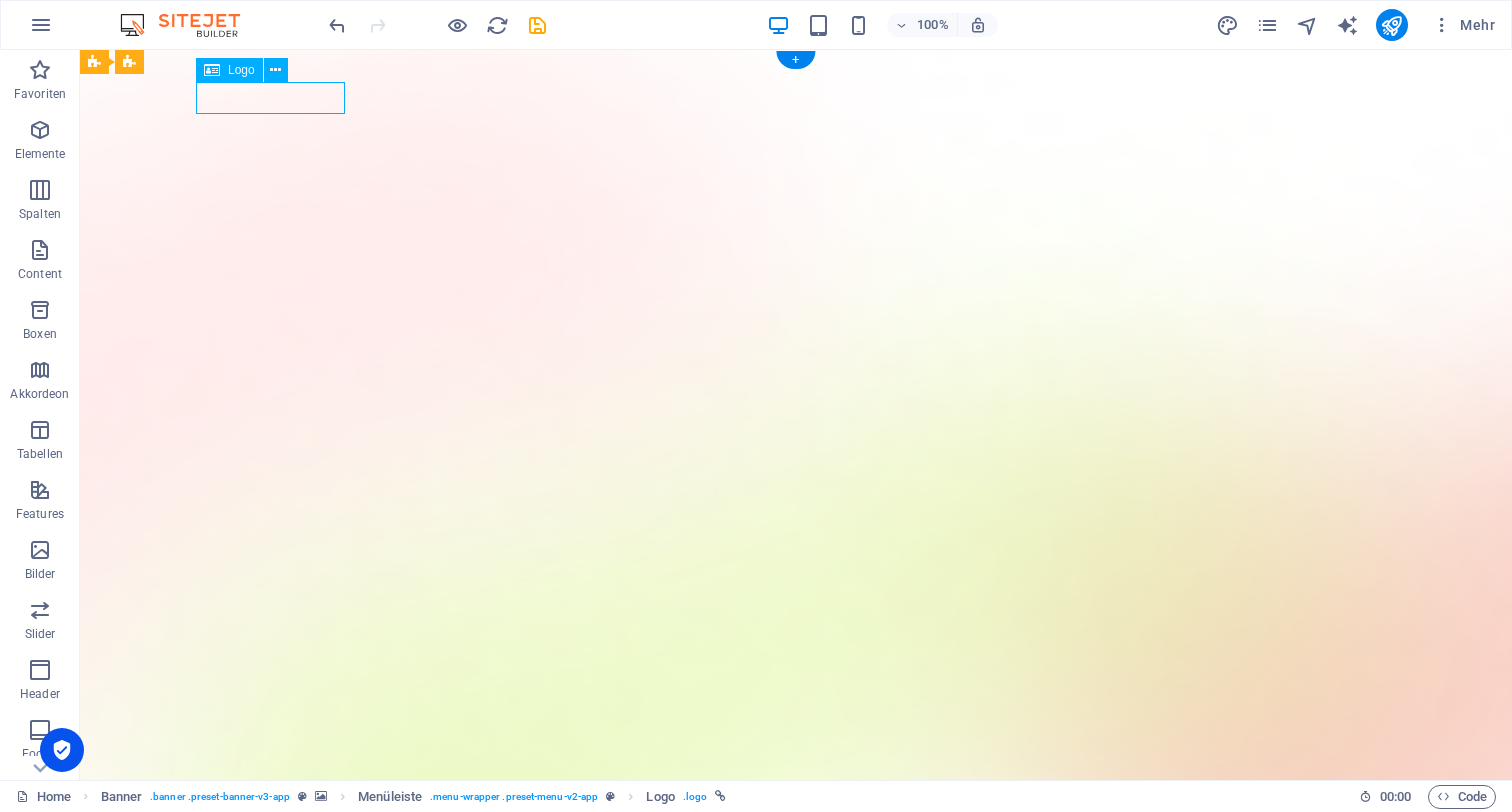 click at bounding box center [796, 1456] 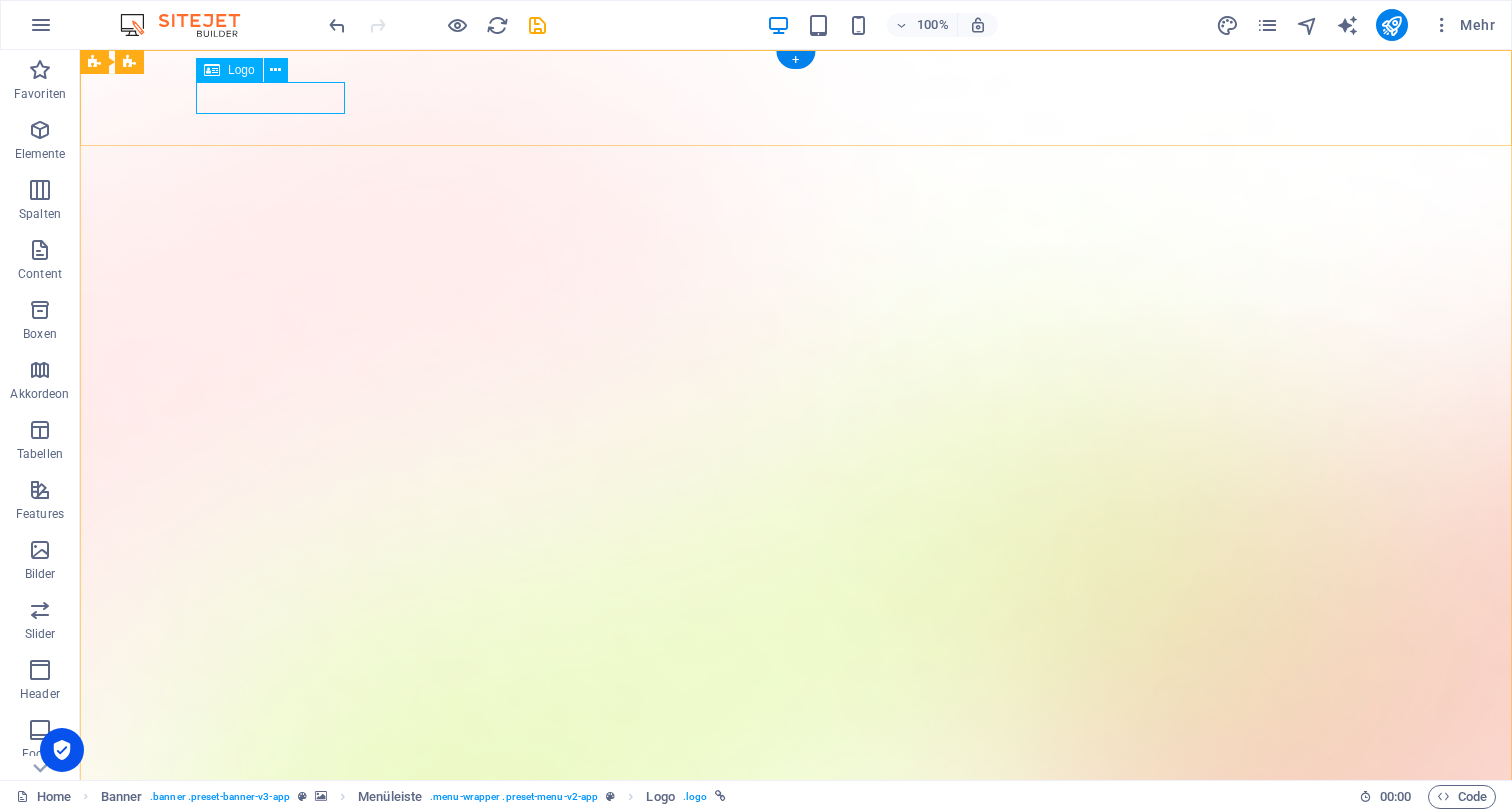 click on "Logo" at bounding box center [229, 70] 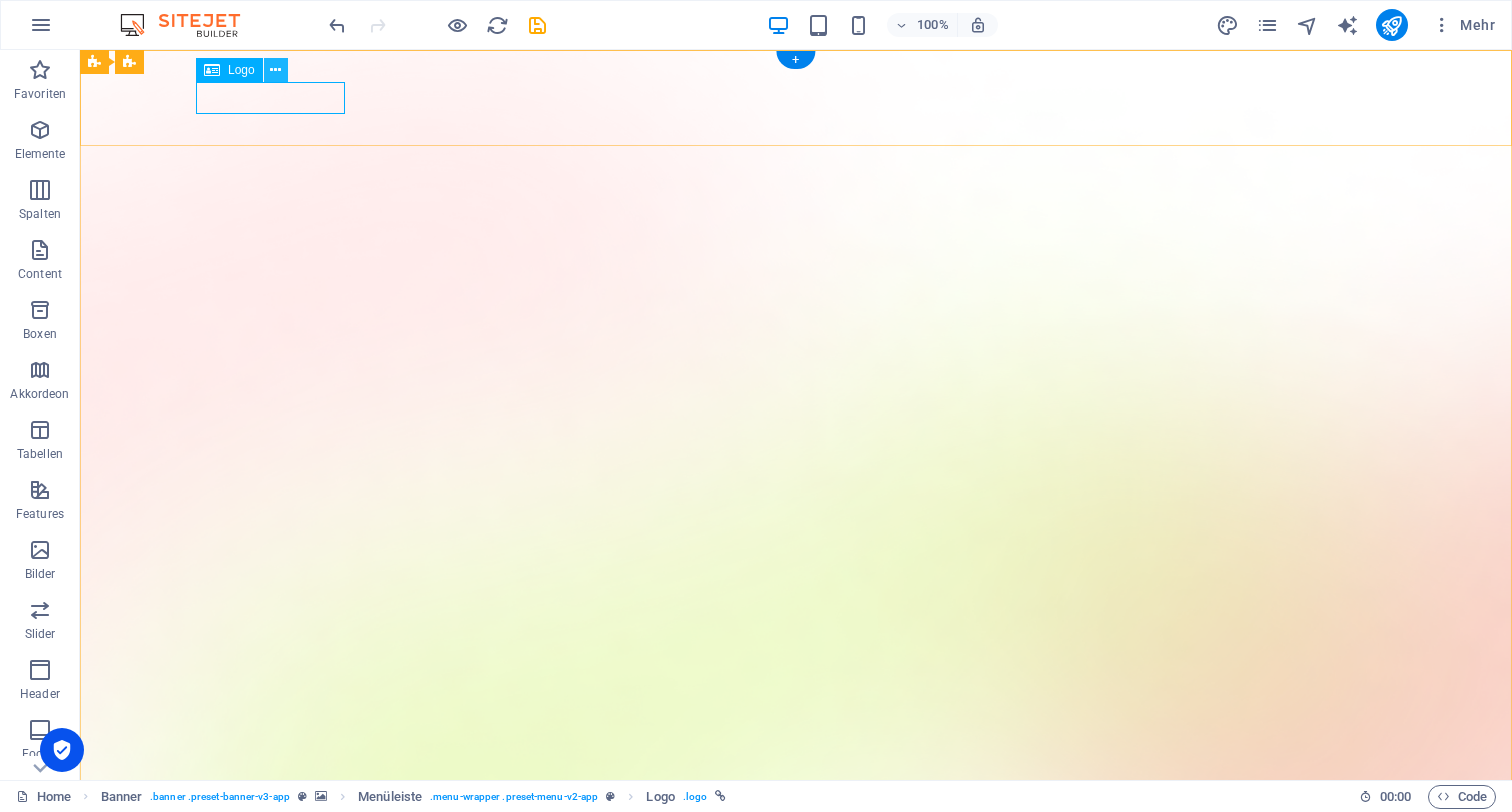 click at bounding box center [275, 70] 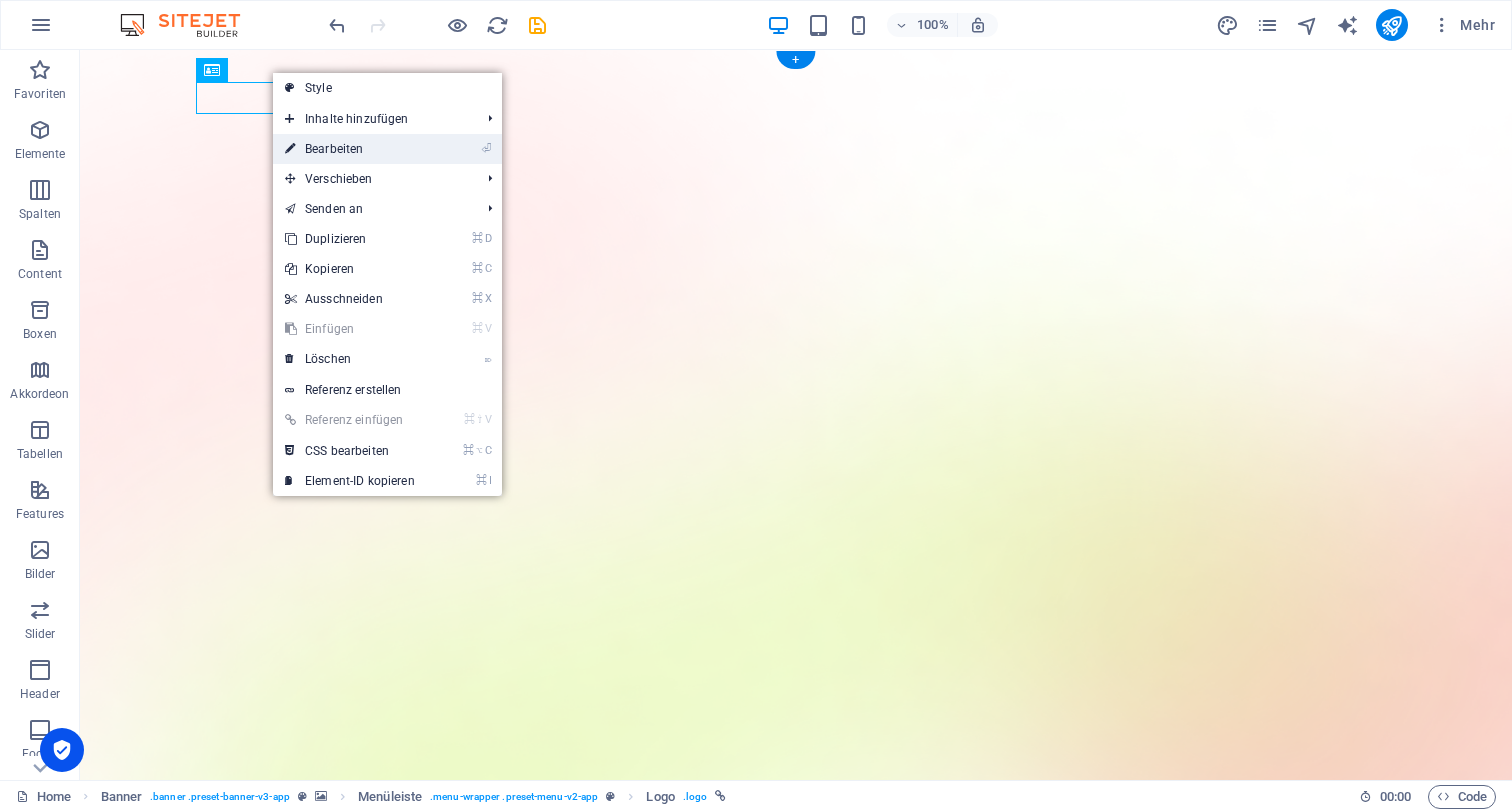 click on "⏎  Bearbeiten" at bounding box center [350, 149] 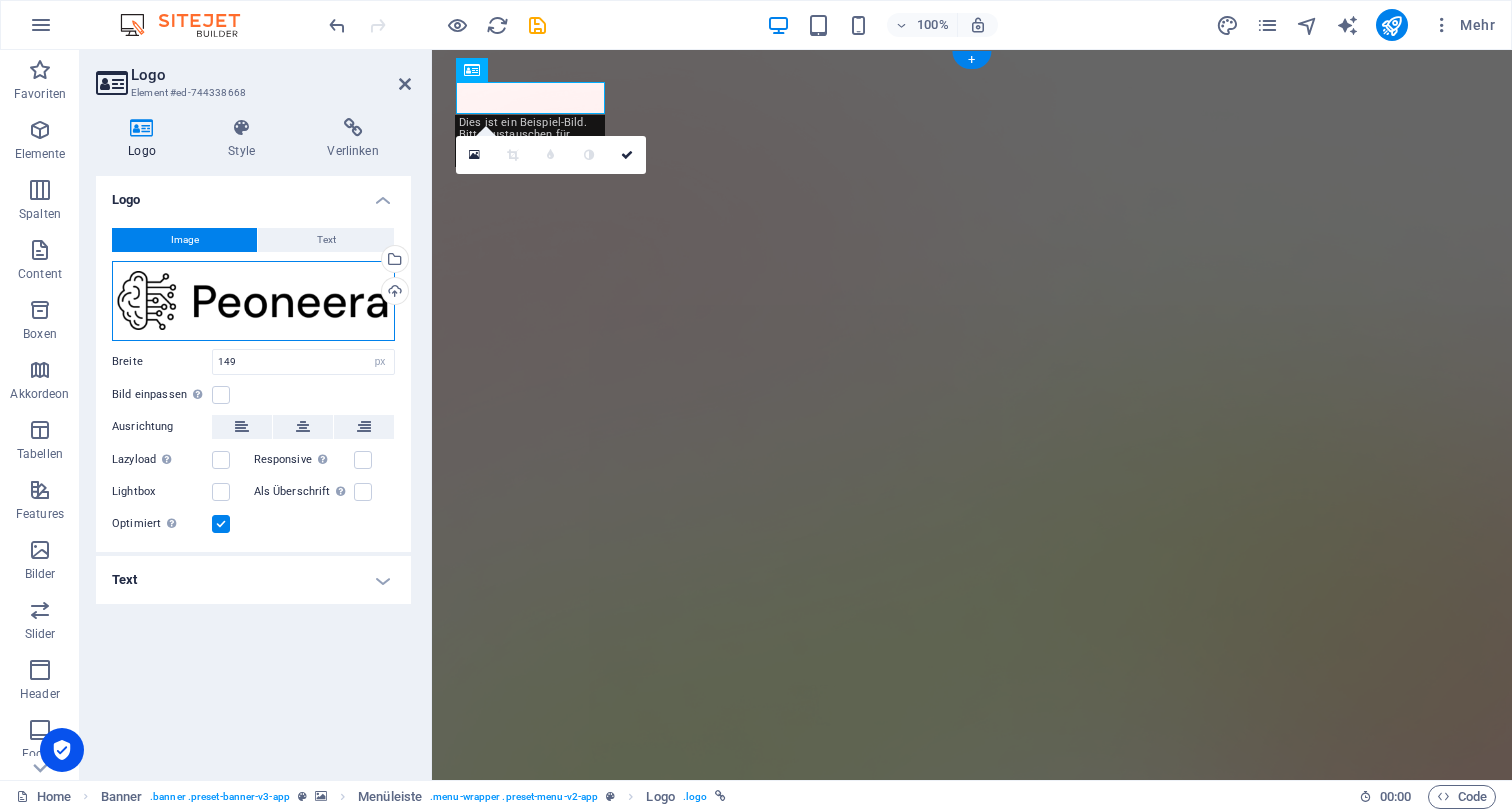 click on "Ziehe Dateien zum Hochladen hierher oder  klicke hier, um aus Dateien oder kostenlosen Stockfotos & -videos zu wählen" at bounding box center [253, 301] 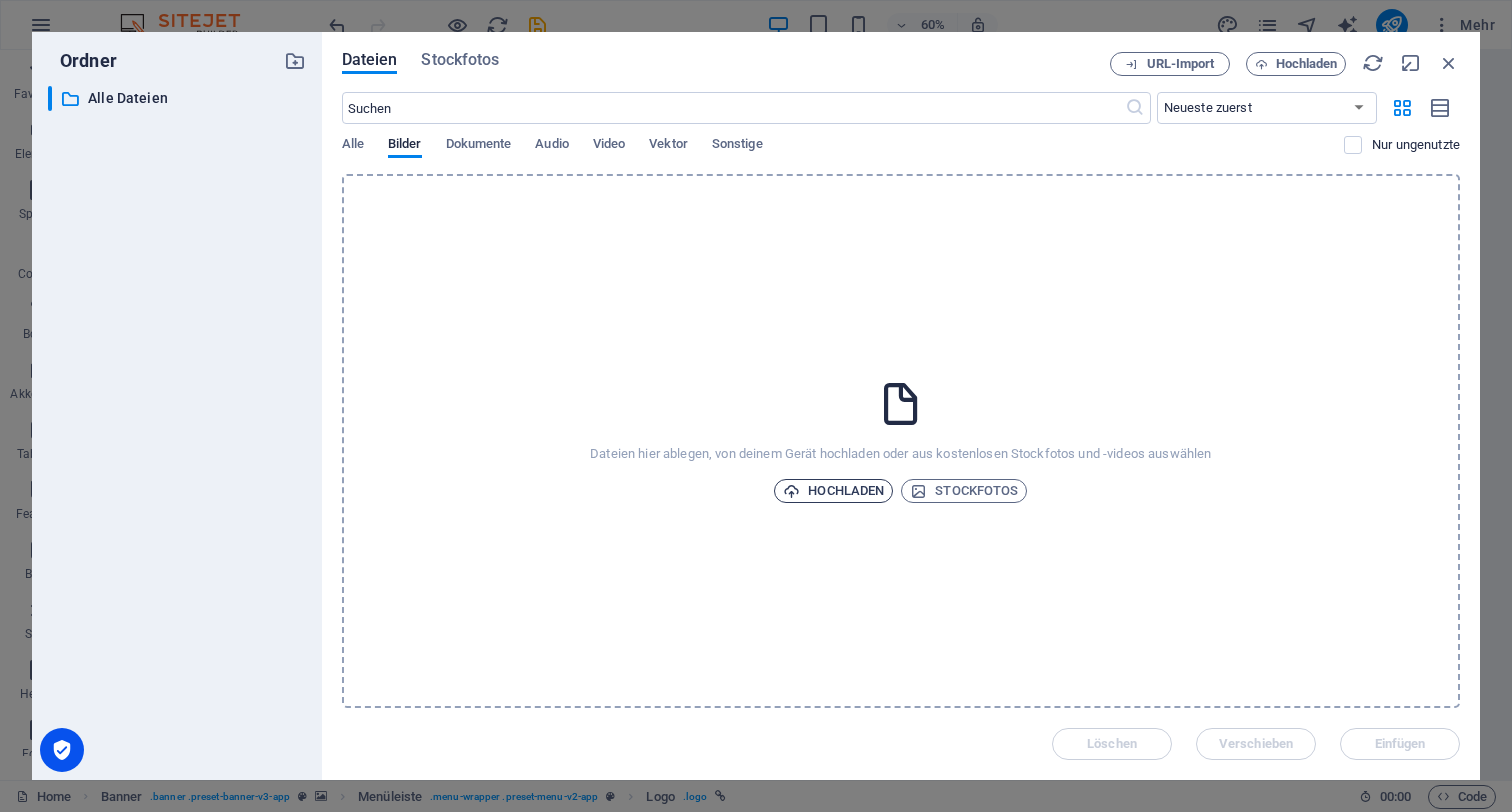 click on "Hochladen" at bounding box center [833, 491] 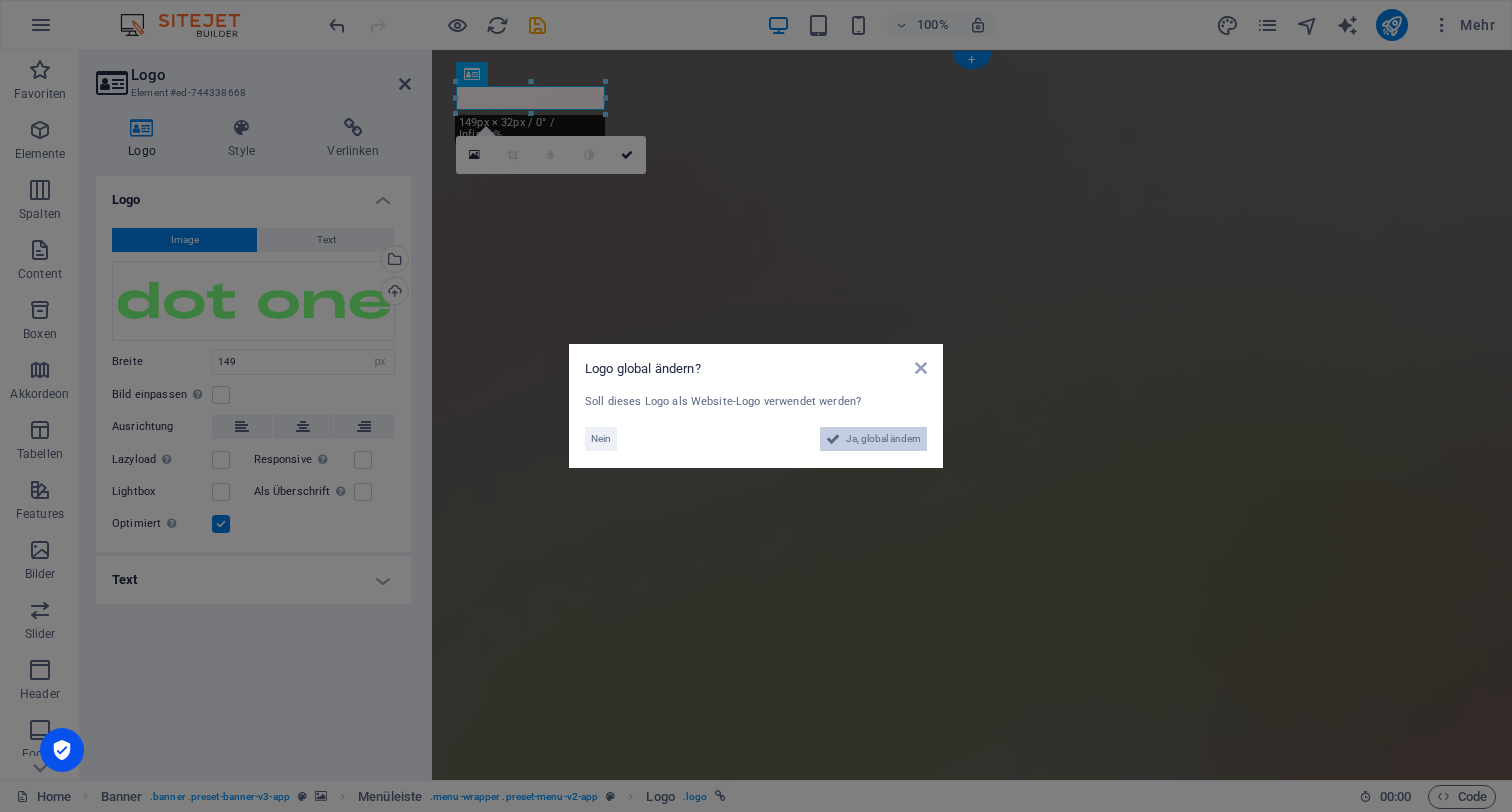 click on "Ja, global ändern" at bounding box center [883, 439] 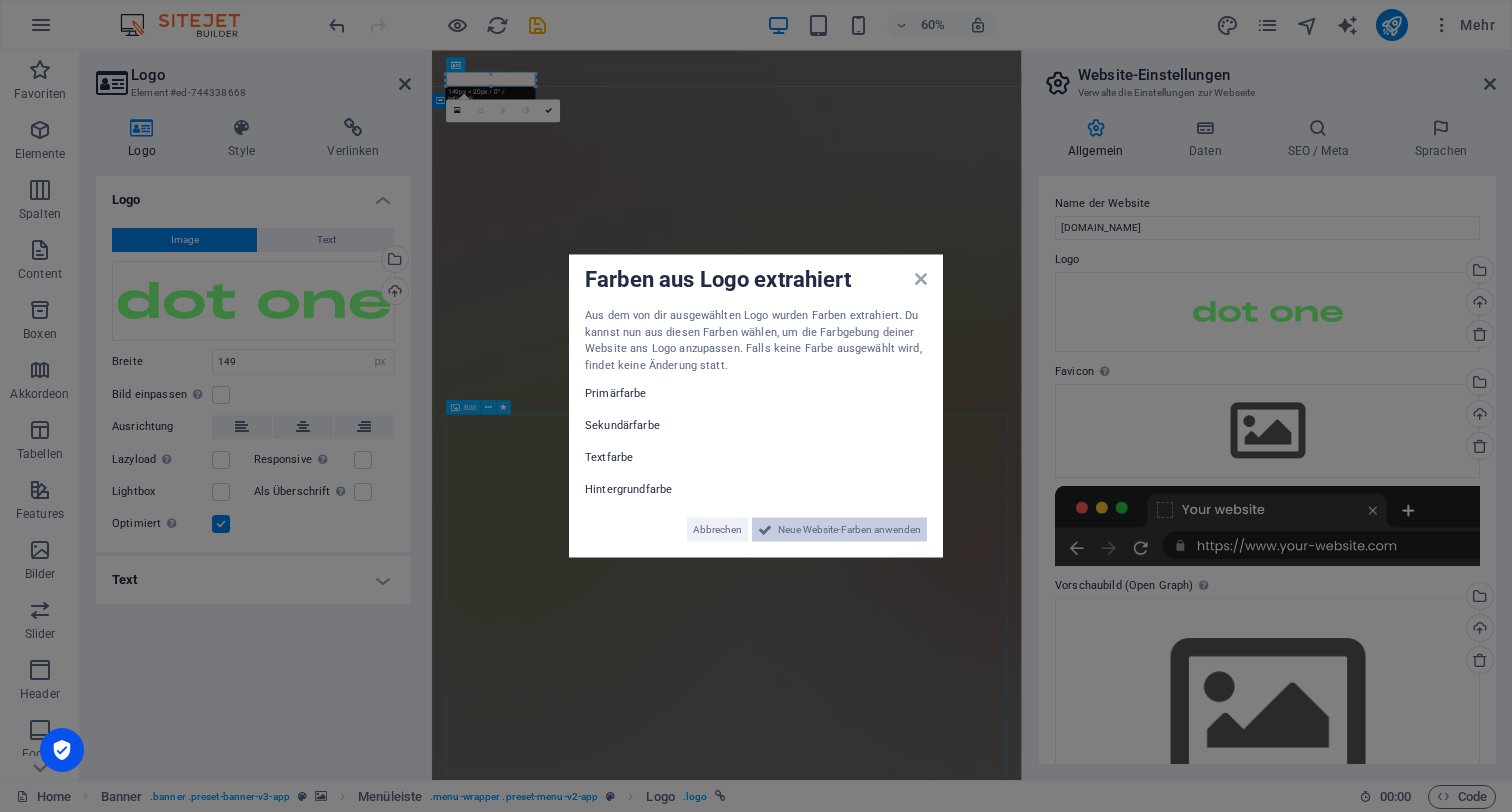 click on "Neue Website-Farben anwenden" at bounding box center (849, 530) 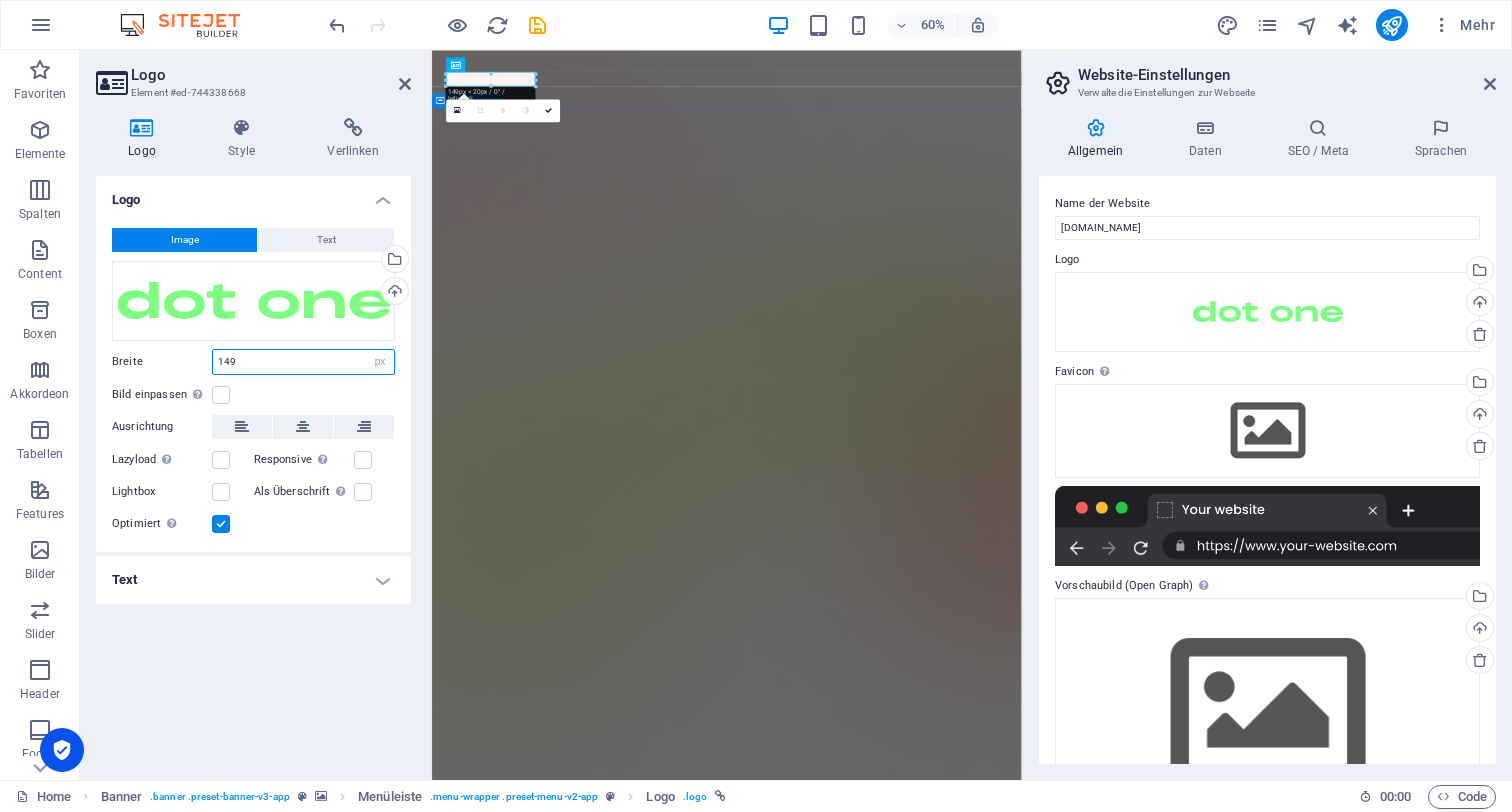 click on "149" at bounding box center [303, 362] 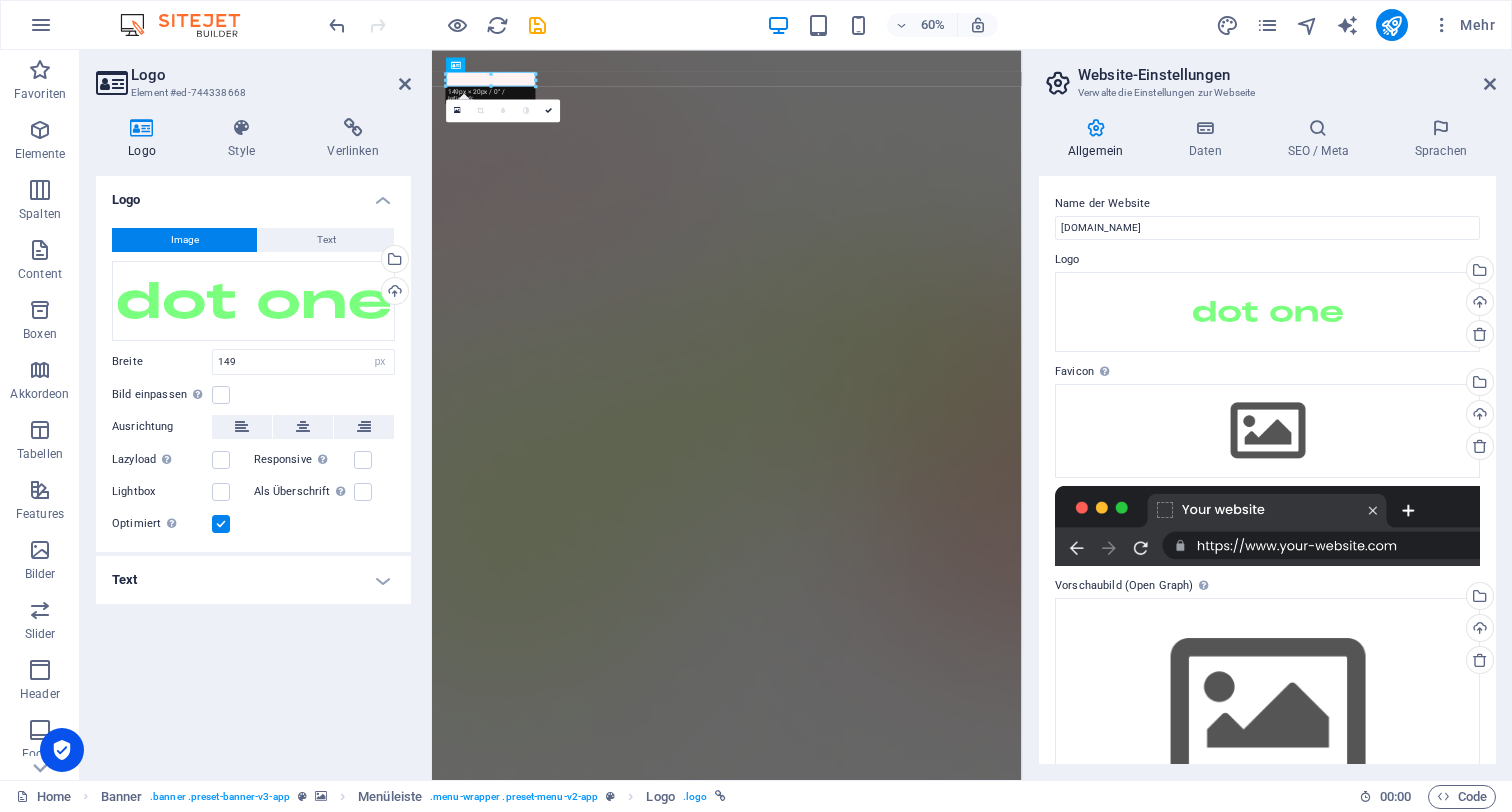click on "Logo Element #ed-744338668" at bounding box center (253, 76) 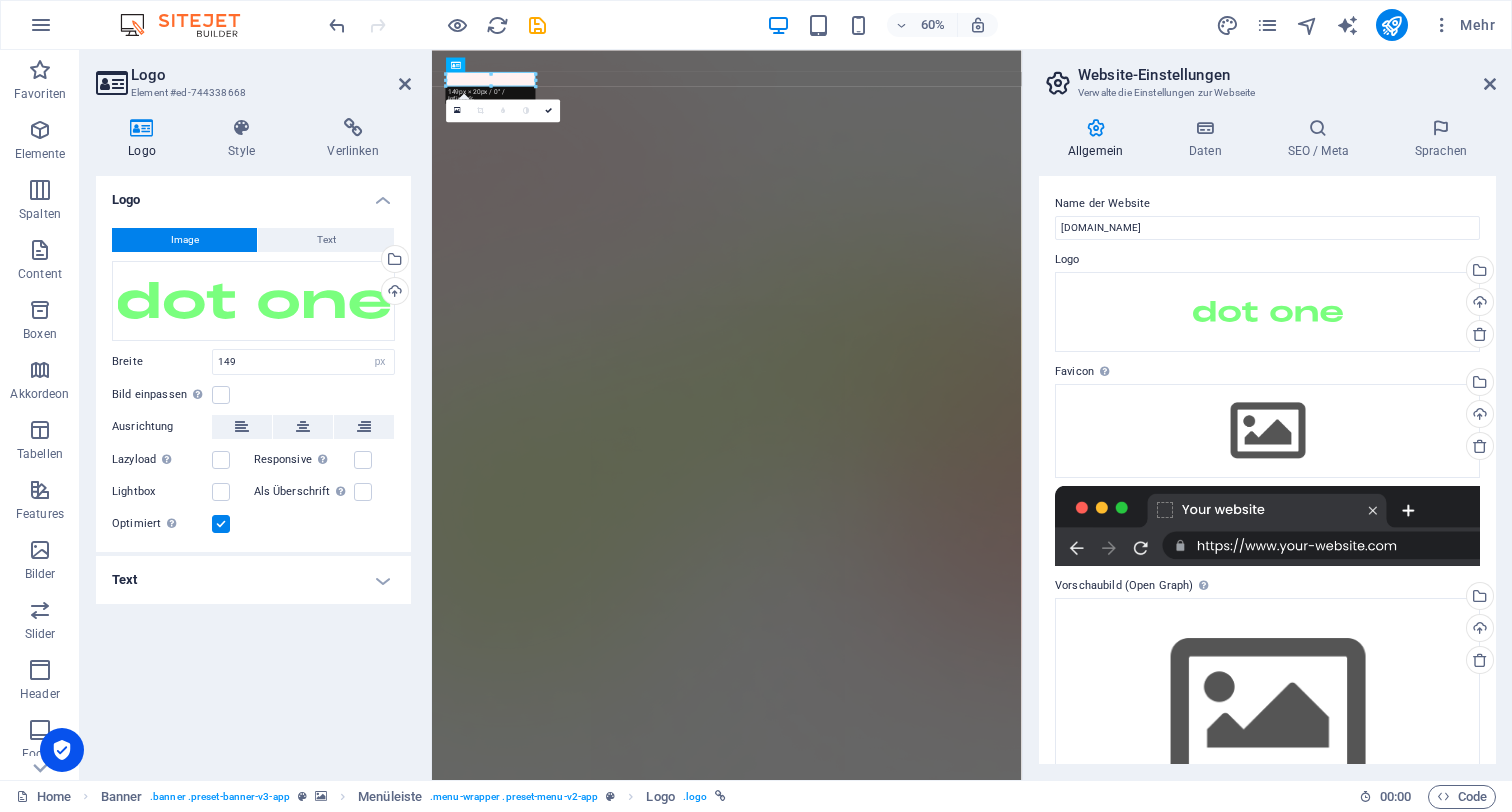 click on "Website-Einstellungen Verwalte die Einstellungen zur Webseite  Allgemein  Daten  SEO / Meta  Sprachen Name der Website [DOMAIN_NAME] Logo Ziehe Dateien zum Hochladen hierher oder  klicke hier, um aus Dateien oder kostenlosen Stockfotos & -videos zu wählen Wähle aus deinen Dateien, Stockfotos oder lade Dateien hoch Hochladen Favicon Das Favicon ist ein kleines Bild, das neben dem Titel deiner Website im Browser angezeigt wird. Ziehe Dateien zum Hochladen hierher oder  klicke hier, um aus Dateien oder kostenlosen Stockfotos & -videos zu wählen Wähle aus deinen Dateien, Stockfotos oder lade Dateien hoch Hochladen Vorschaubild (Open Graph) Dieses Foto wird z.B. von sozialen Medien abgerufen, wenn ein Link zur Website geteilt wird. Ziehe Dateien zum Hochladen hierher oder  klicke hier, um aus Dateien oder kostenlosen Stockfotos & -videos zu wählen Wähle aus deinen Dateien, Stockfotos oder lade Dateien hoch Hochladen Firma [DOMAIN_NAME] Vorname Nachname Straße Street Postleitzahl Fax" at bounding box center [1267, 415] 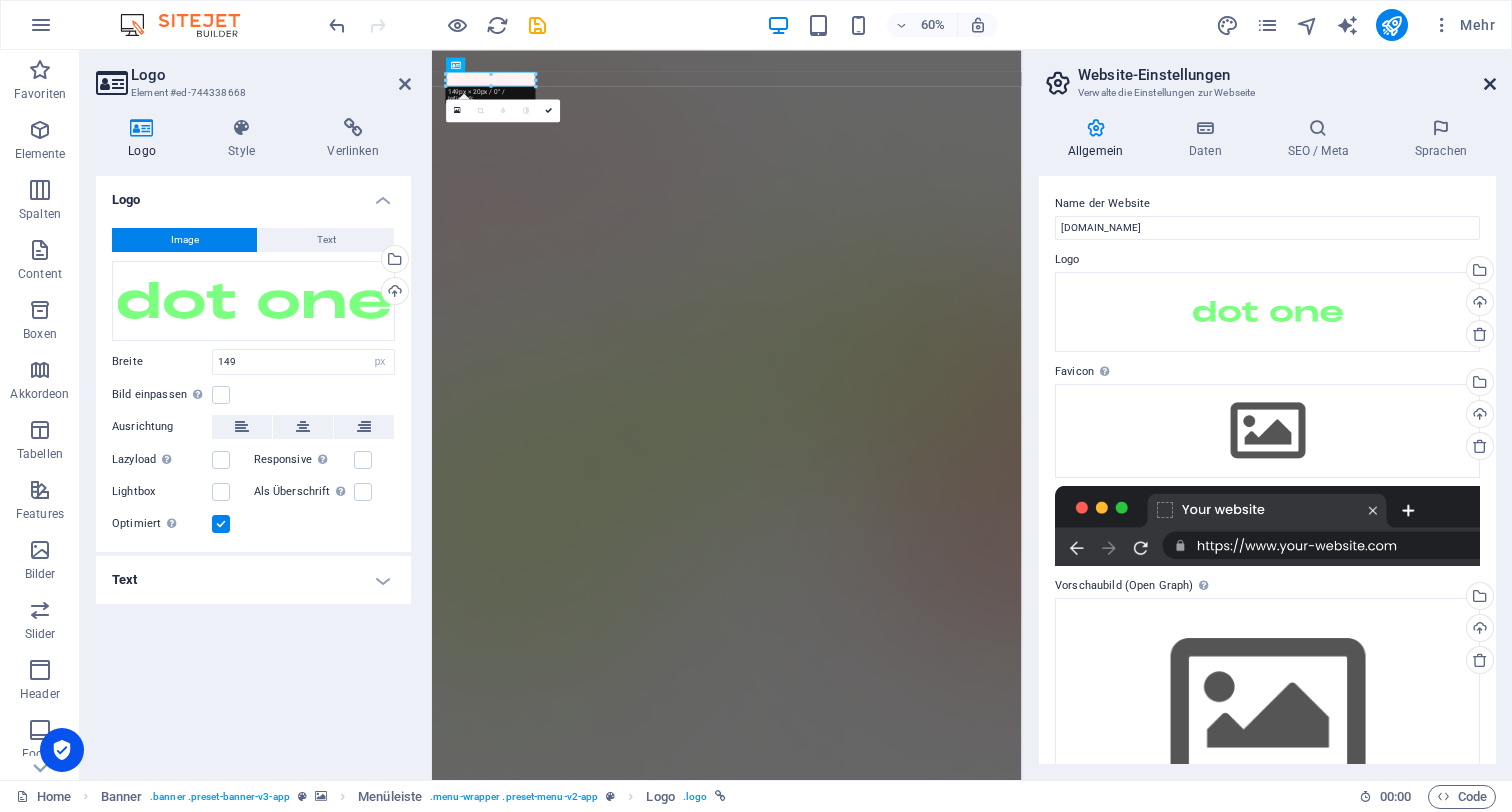 click at bounding box center [1490, 84] 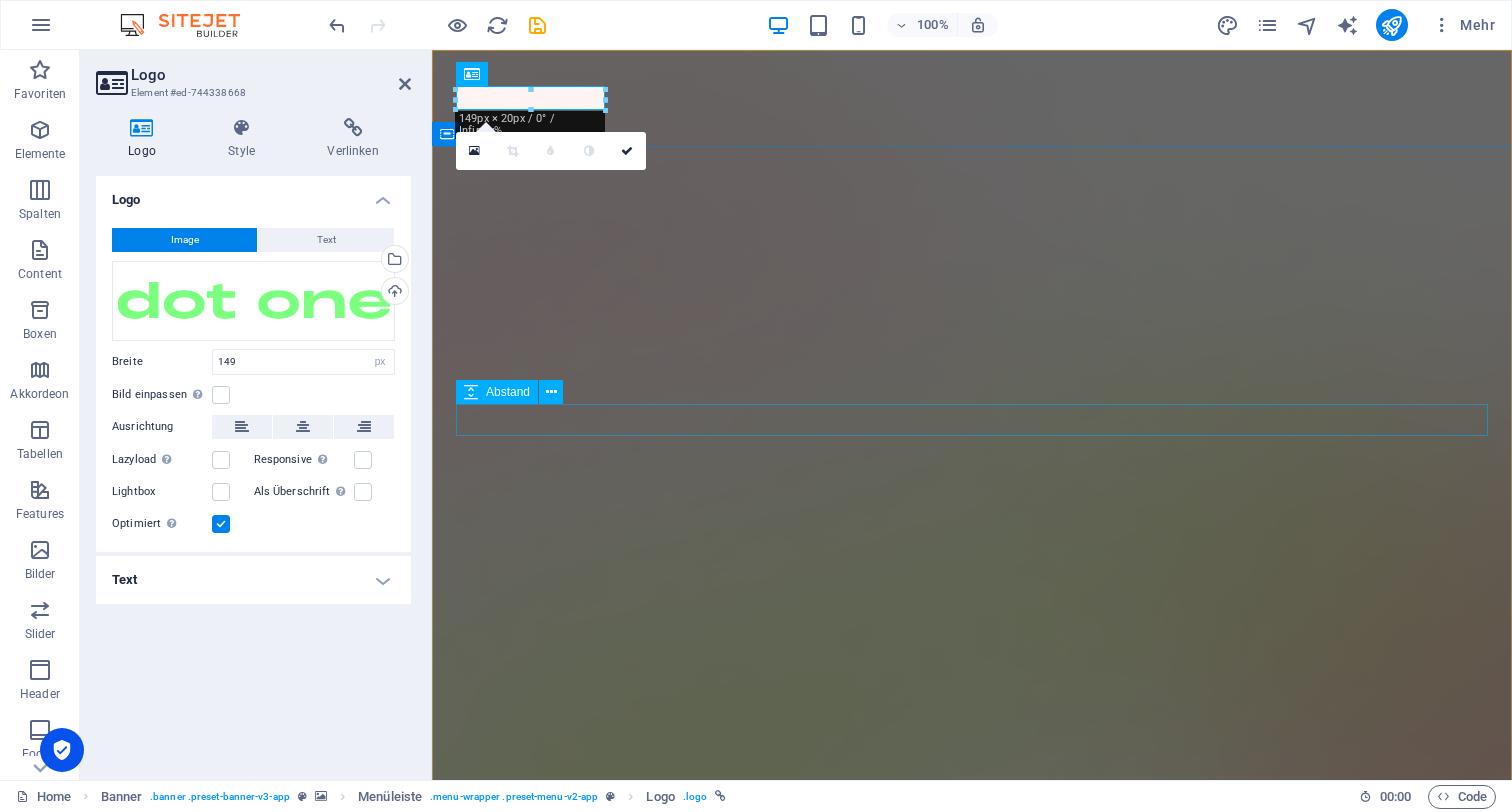 click at bounding box center [972, 1841] 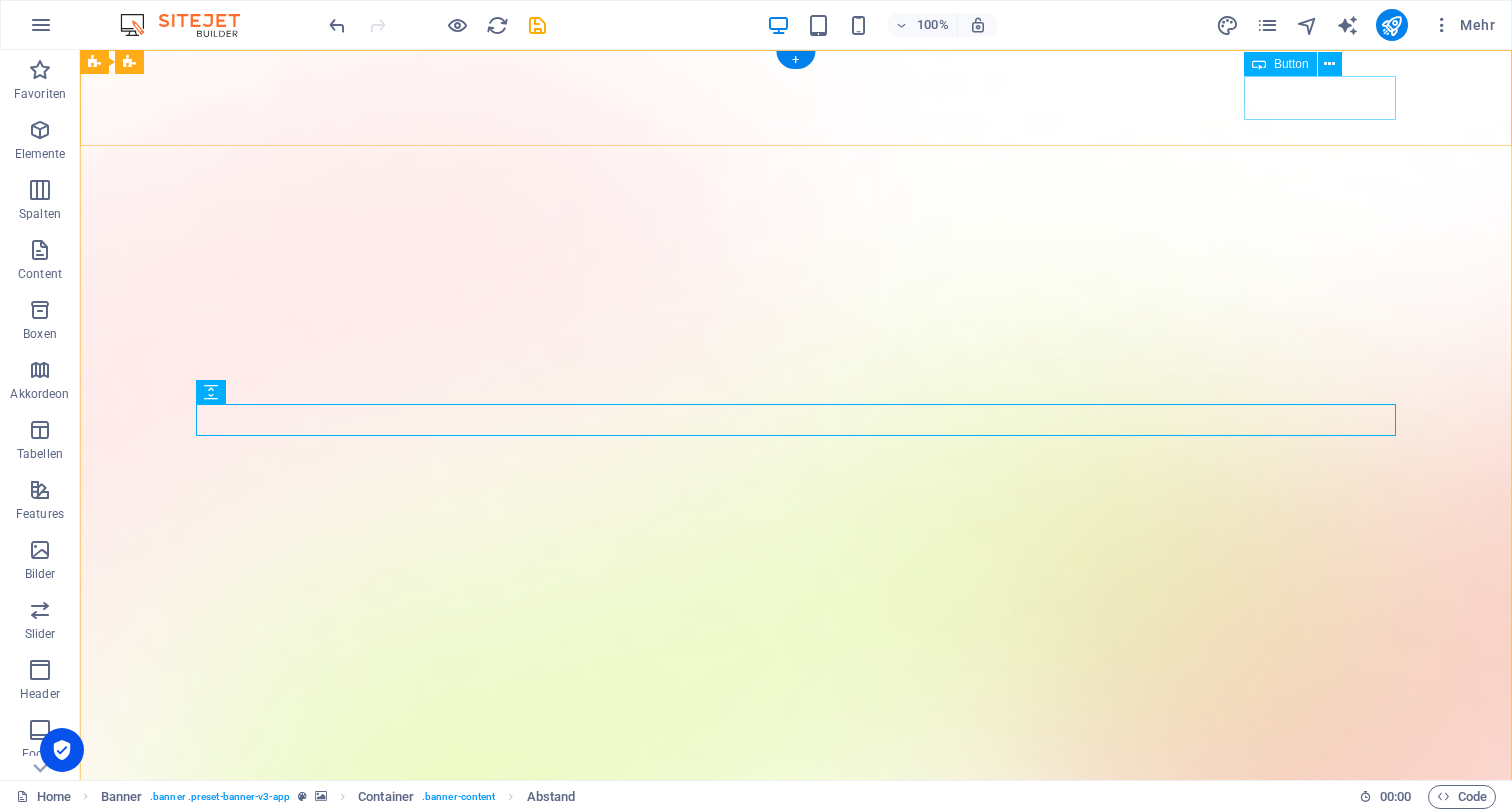 click on "Download App" at bounding box center [796, 1521] 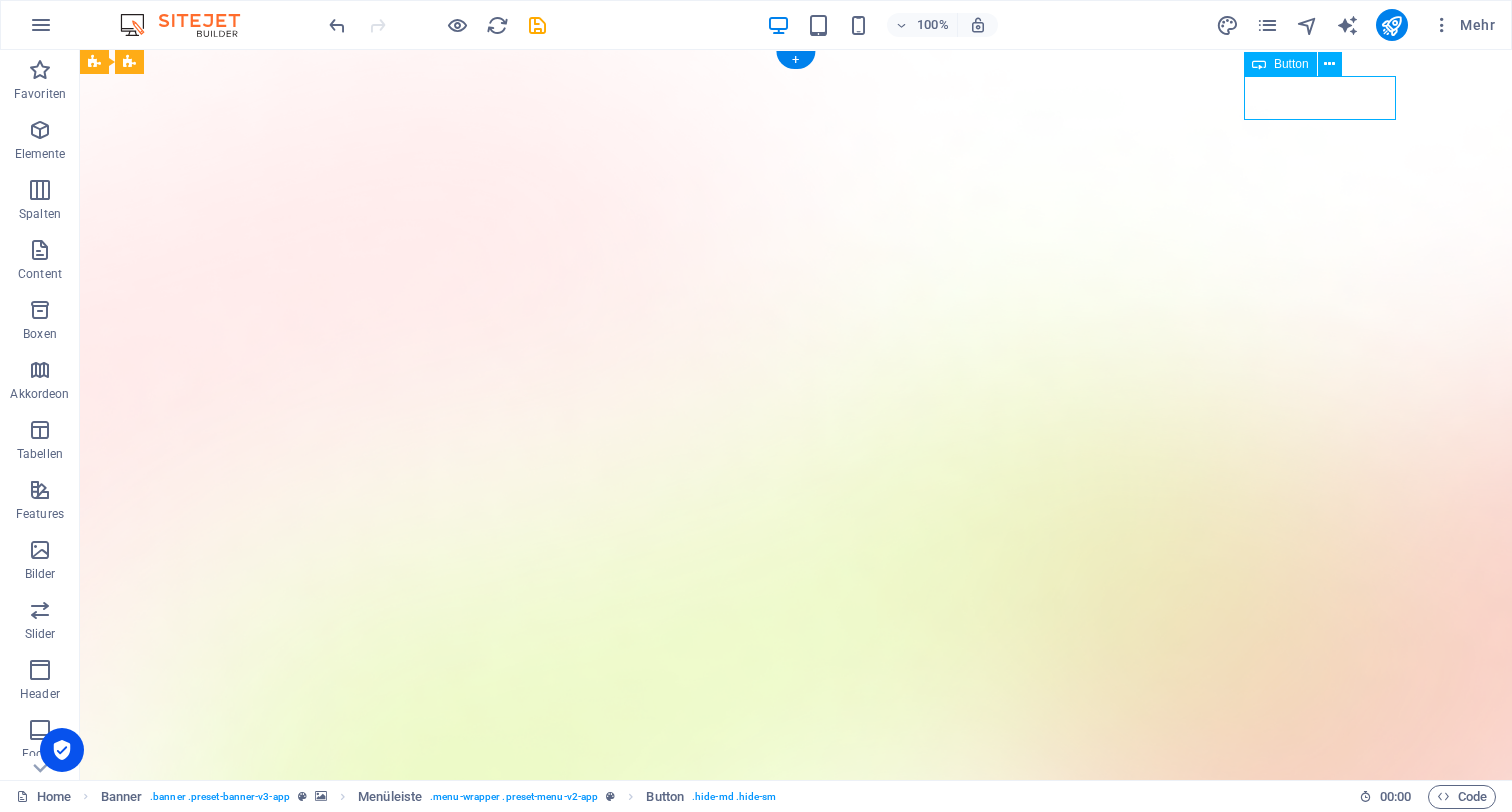 click on "Download App" at bounding box center [796, 1521] 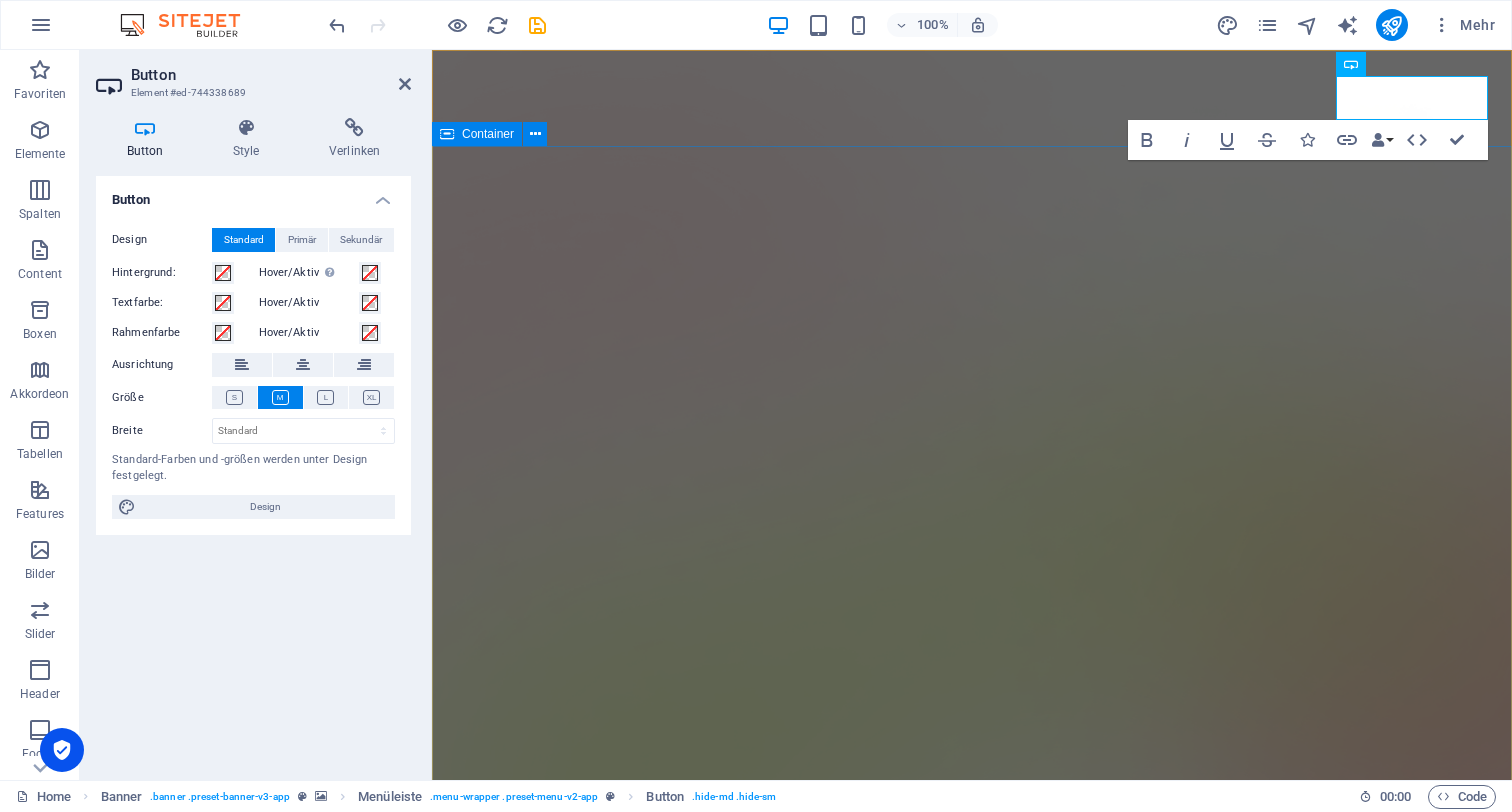 type 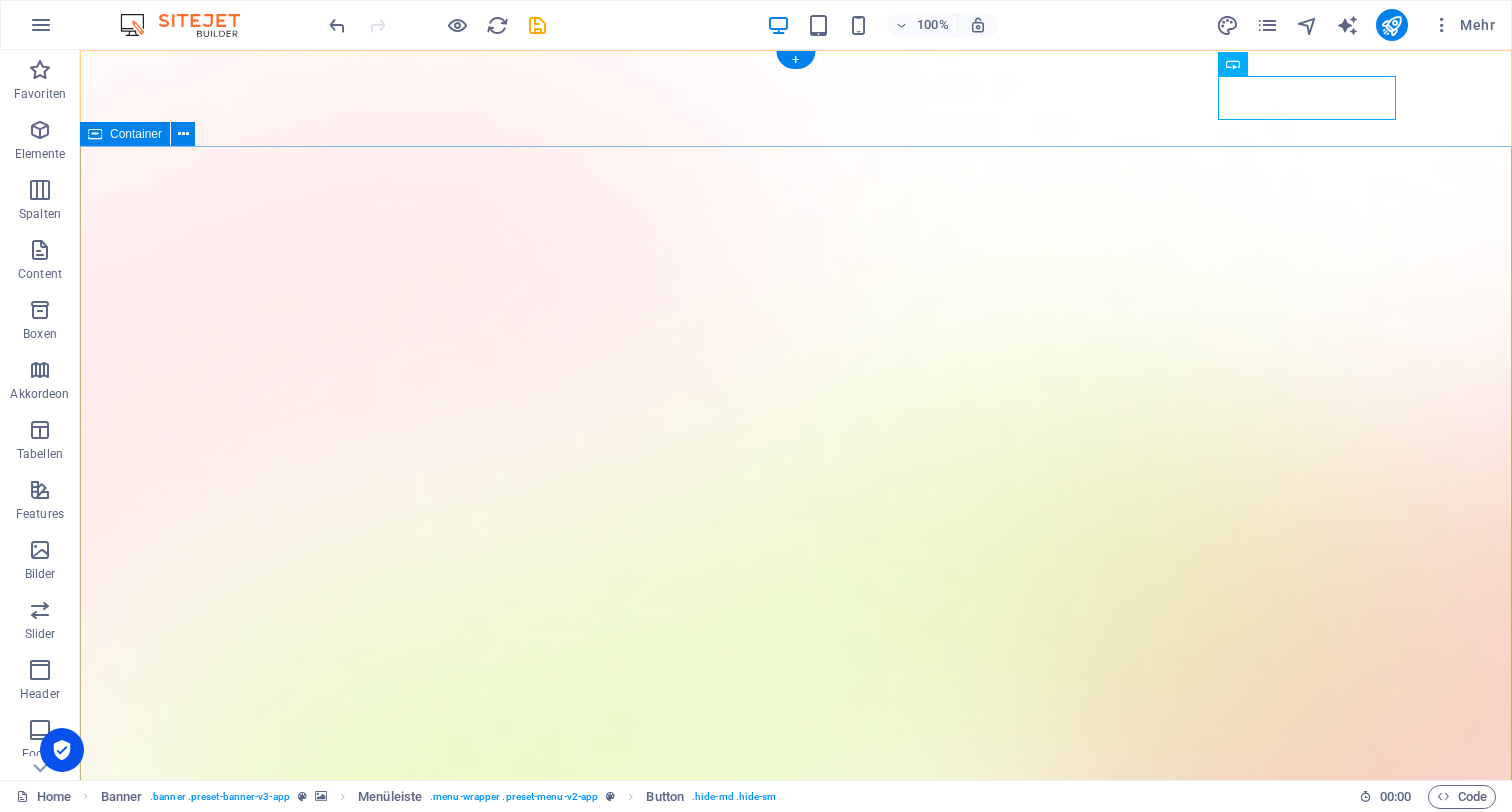 click on "Version 2.0 is here AI app for productivity Lorem ipsum dolor sit amet, consectetur adipiscing elit, sed do eiusmod tempor incididunt ut labore et dolore magna aliqua. Download App" at bounding box center [796, 2288] 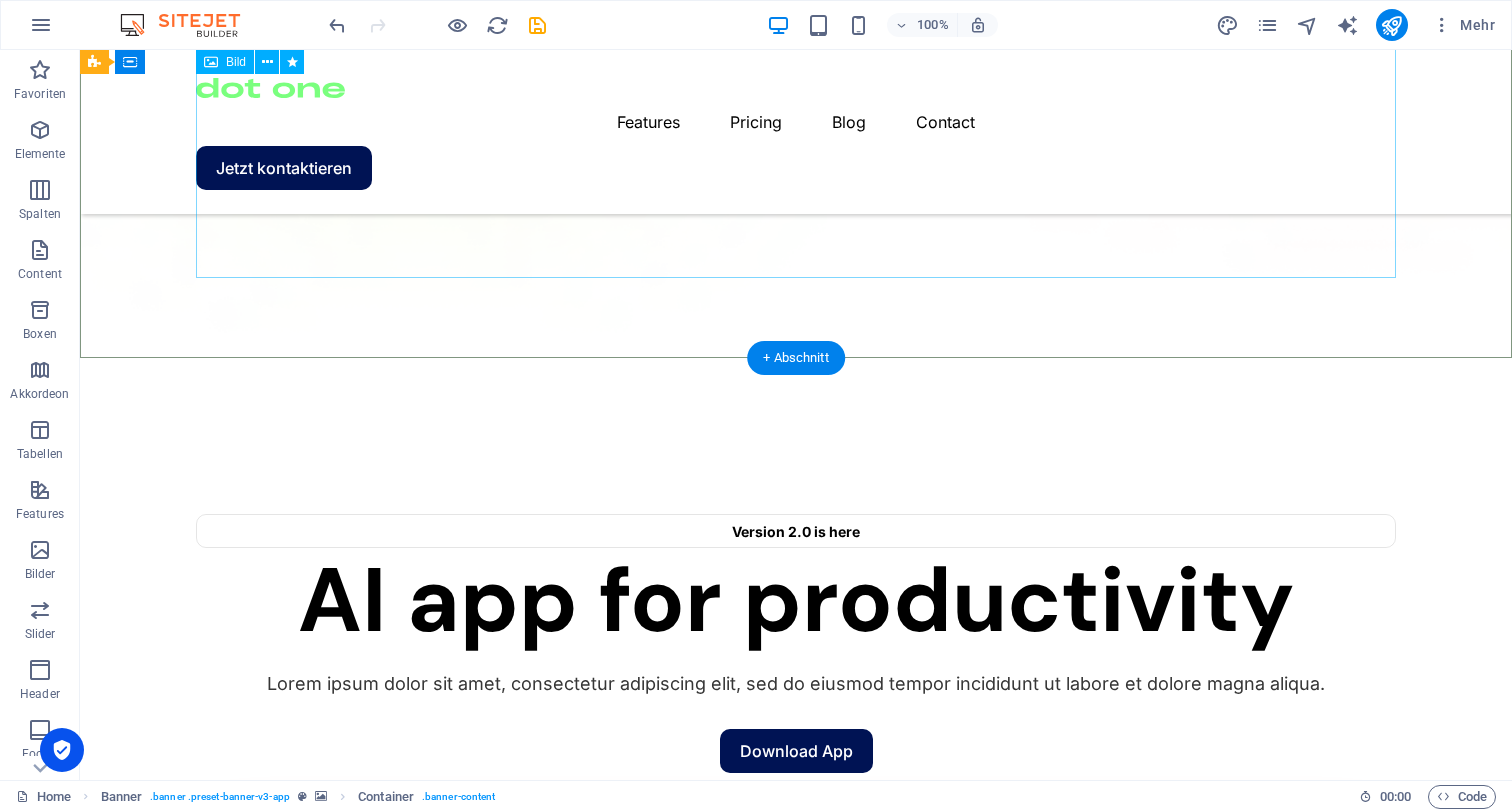 scroll, scrollTop: 1122, scrollLeft: 0, axis: vertical 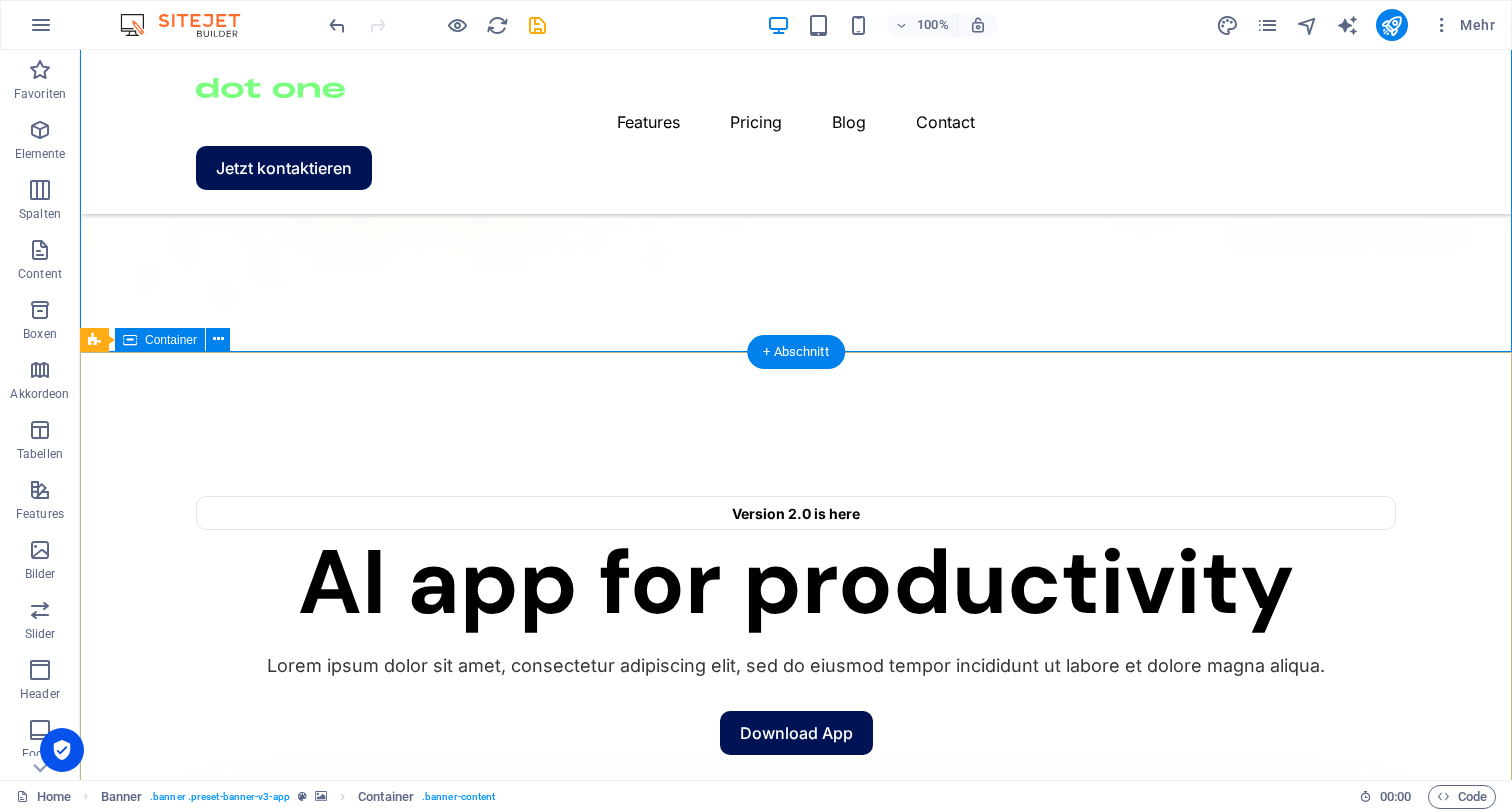 click at bounding box center [796, 2469] 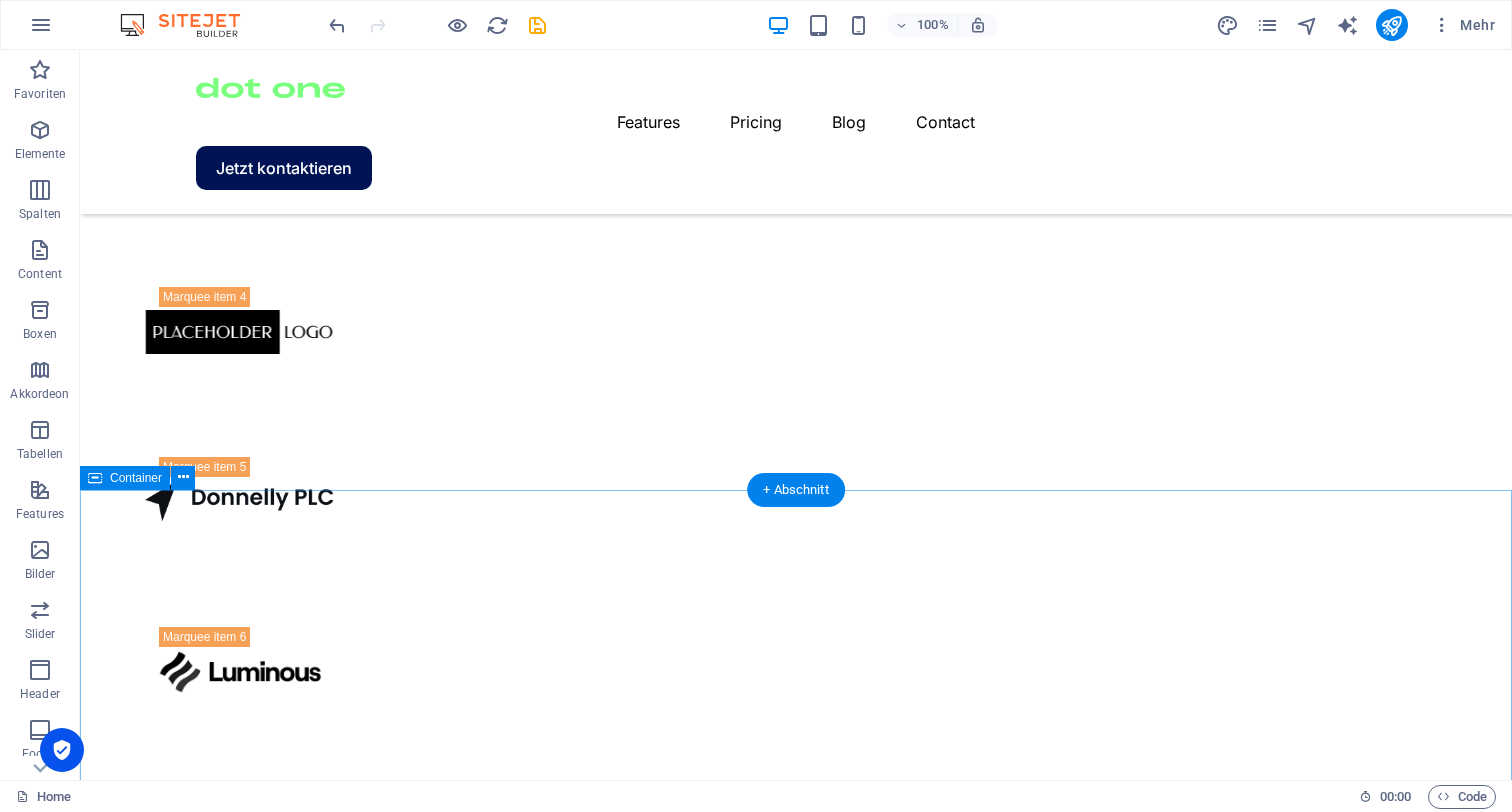scroll, scrollTop: 3256, scrollLeft: 0, axis: vertical 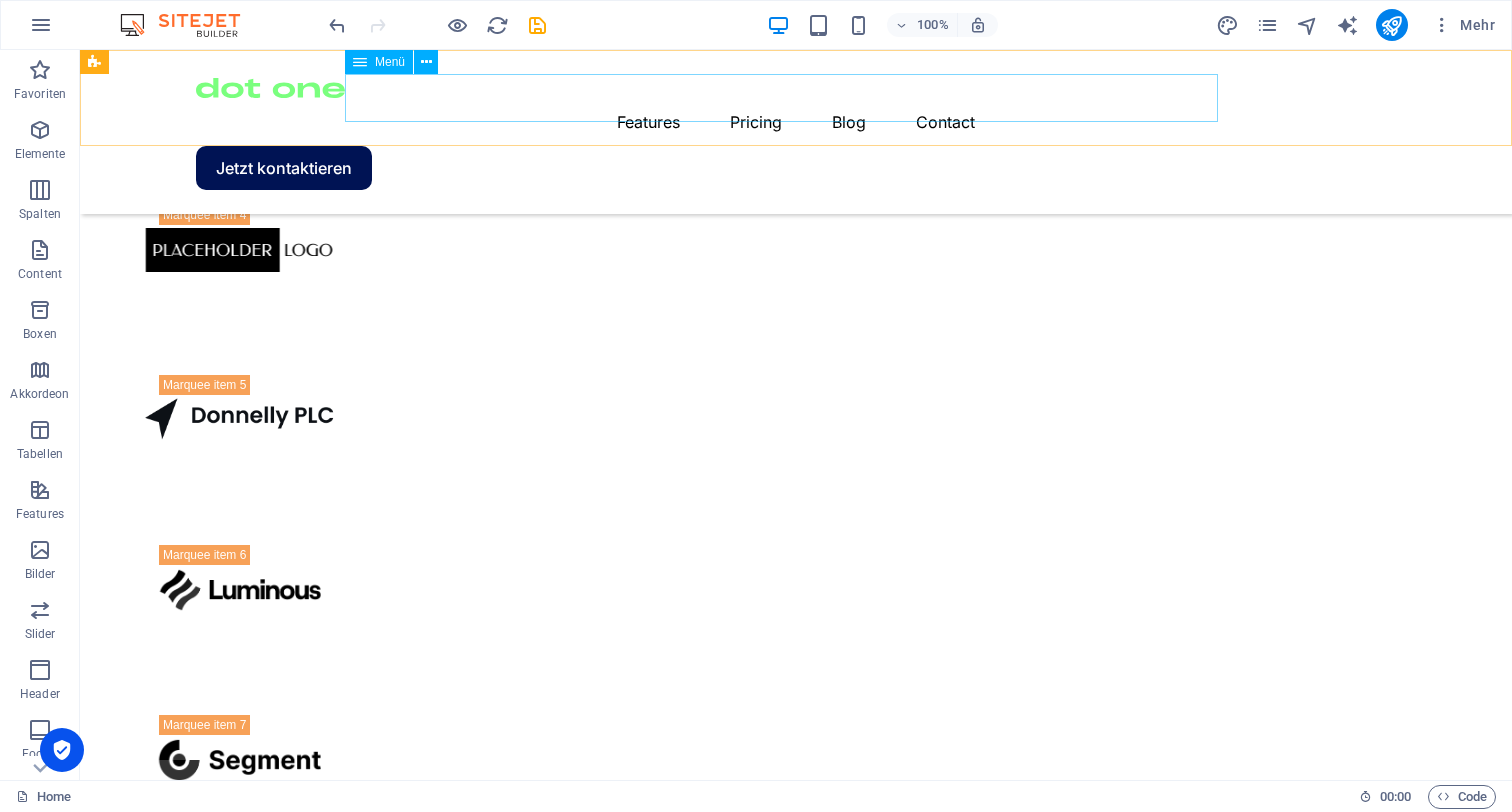click on "Features Pricing Blog Contact" at bounding box center (796, 122) 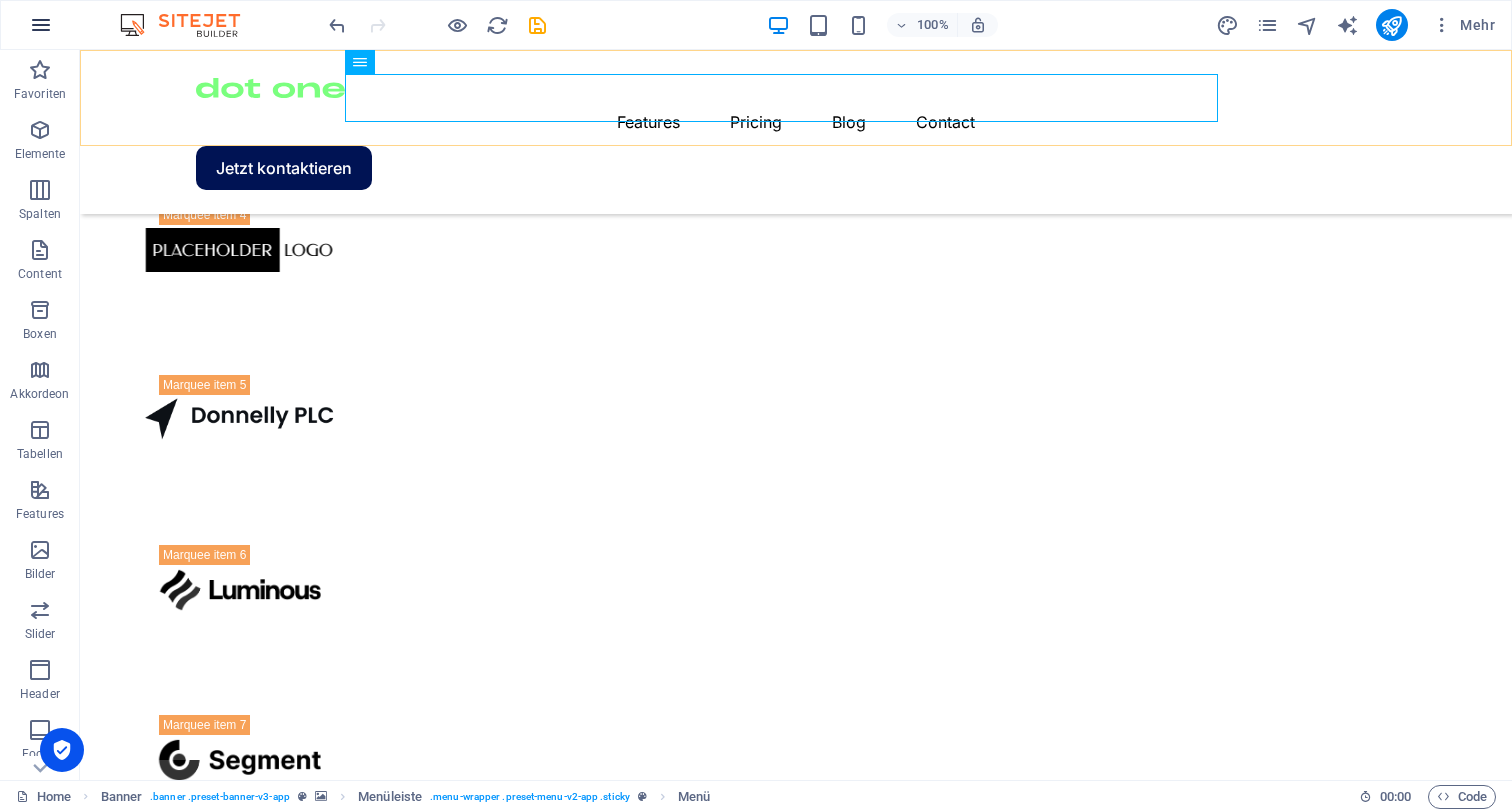 click at bounding box center [41, 25] 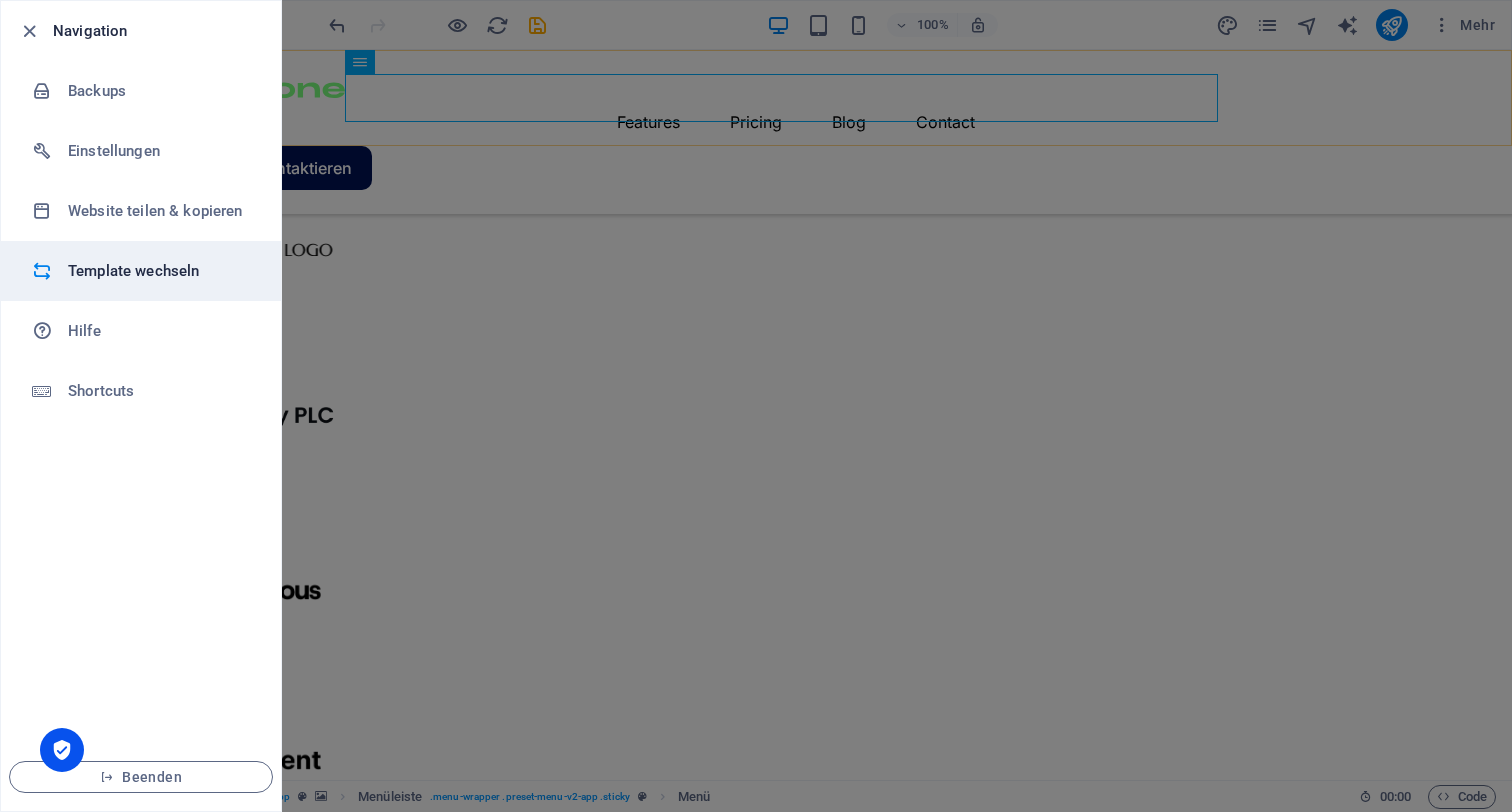 click on "Template wechseln" at bounding box center [160, 271] 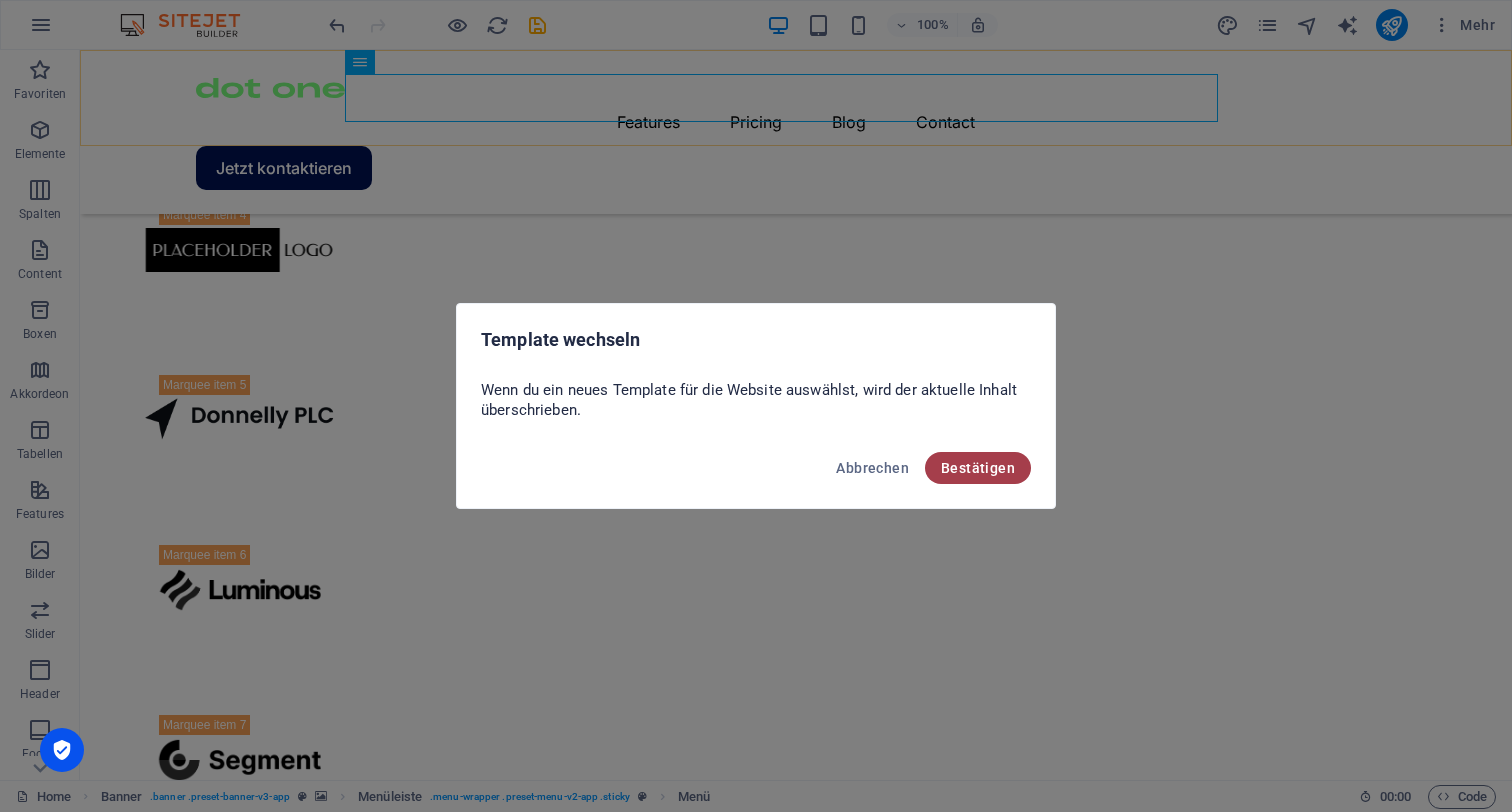 click on "Bestätigen" at bounding box center [978, 468] 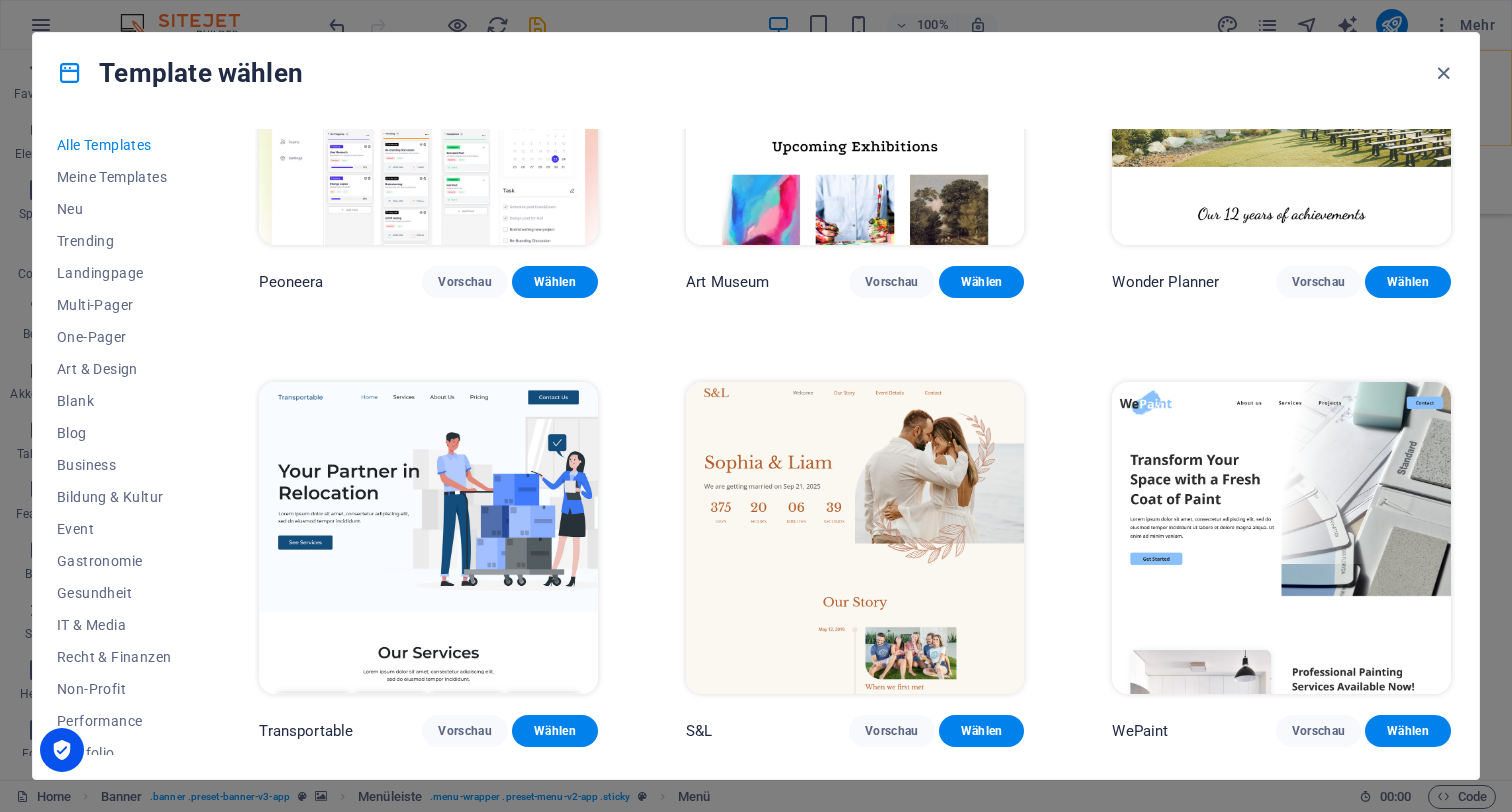 scroll, scrollTop: 248, scrollLeft: 0, axis: vertical 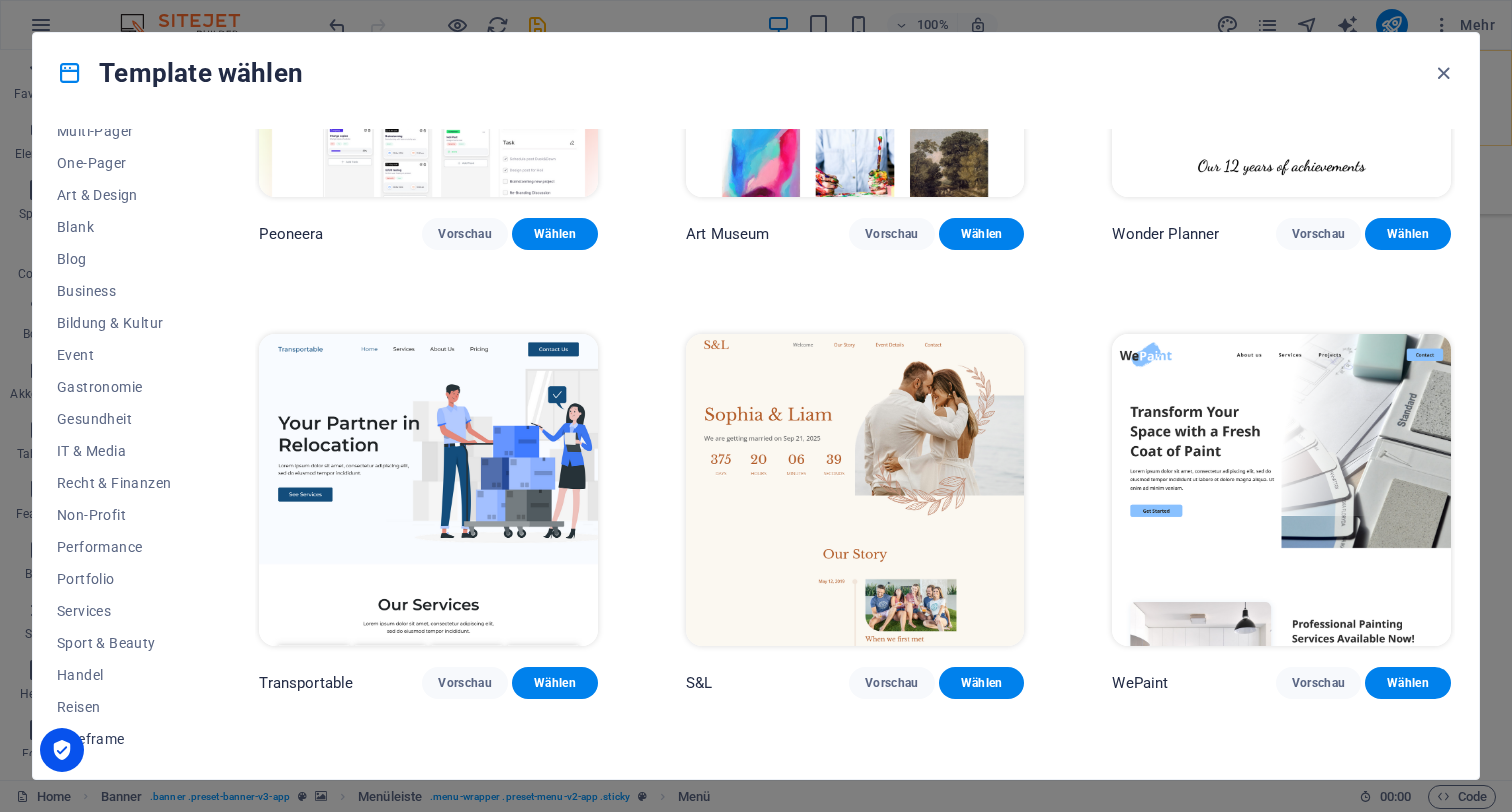 click on "Wireframe" at bounding box center (114, 739) 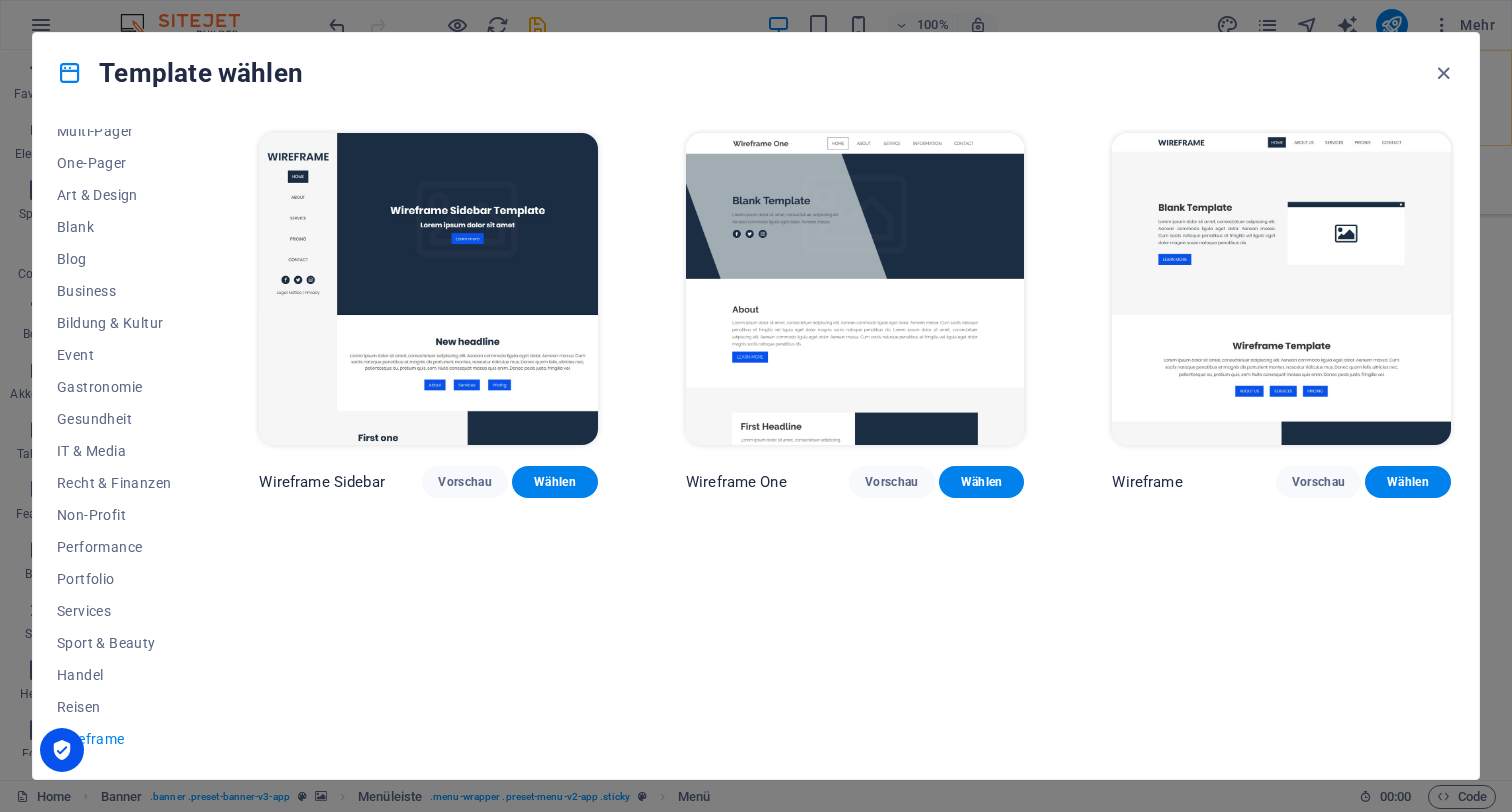 scroll, scrollTop: 0, scrollLeft: 0, axis: both 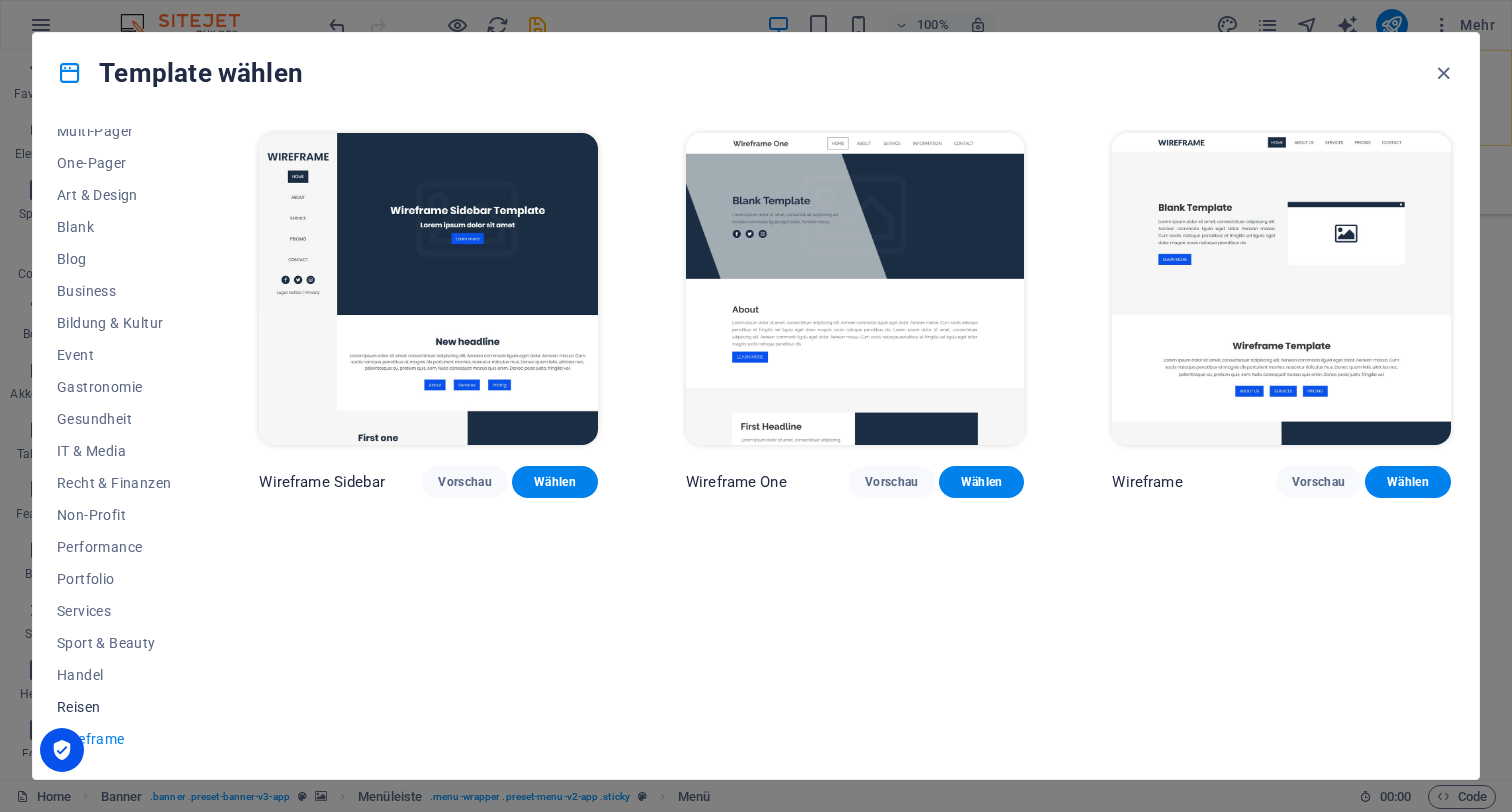 click on "Reisen" at bounding box center (114, 707) 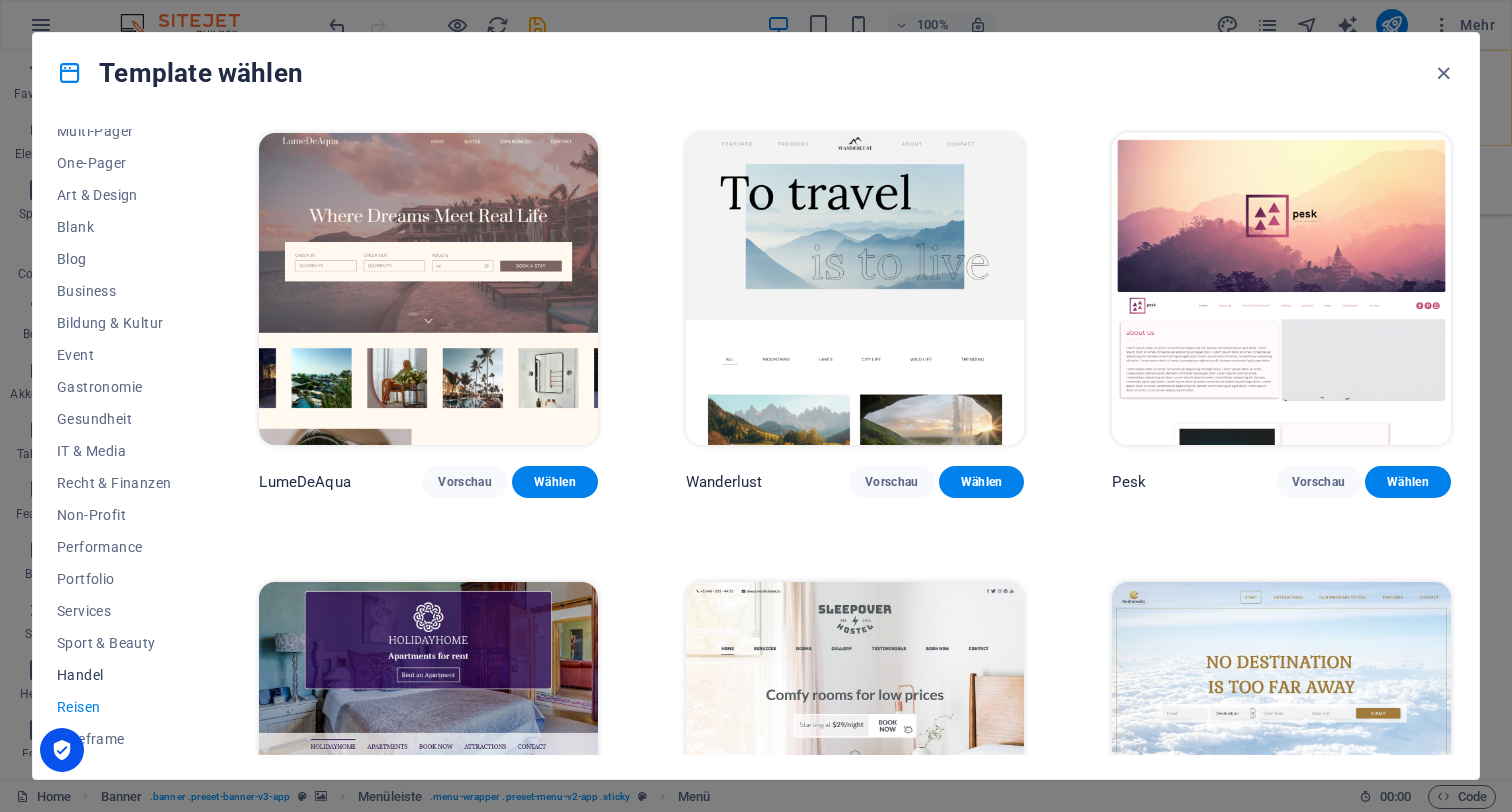 click on "Handel" at bounding box center (114, 675) 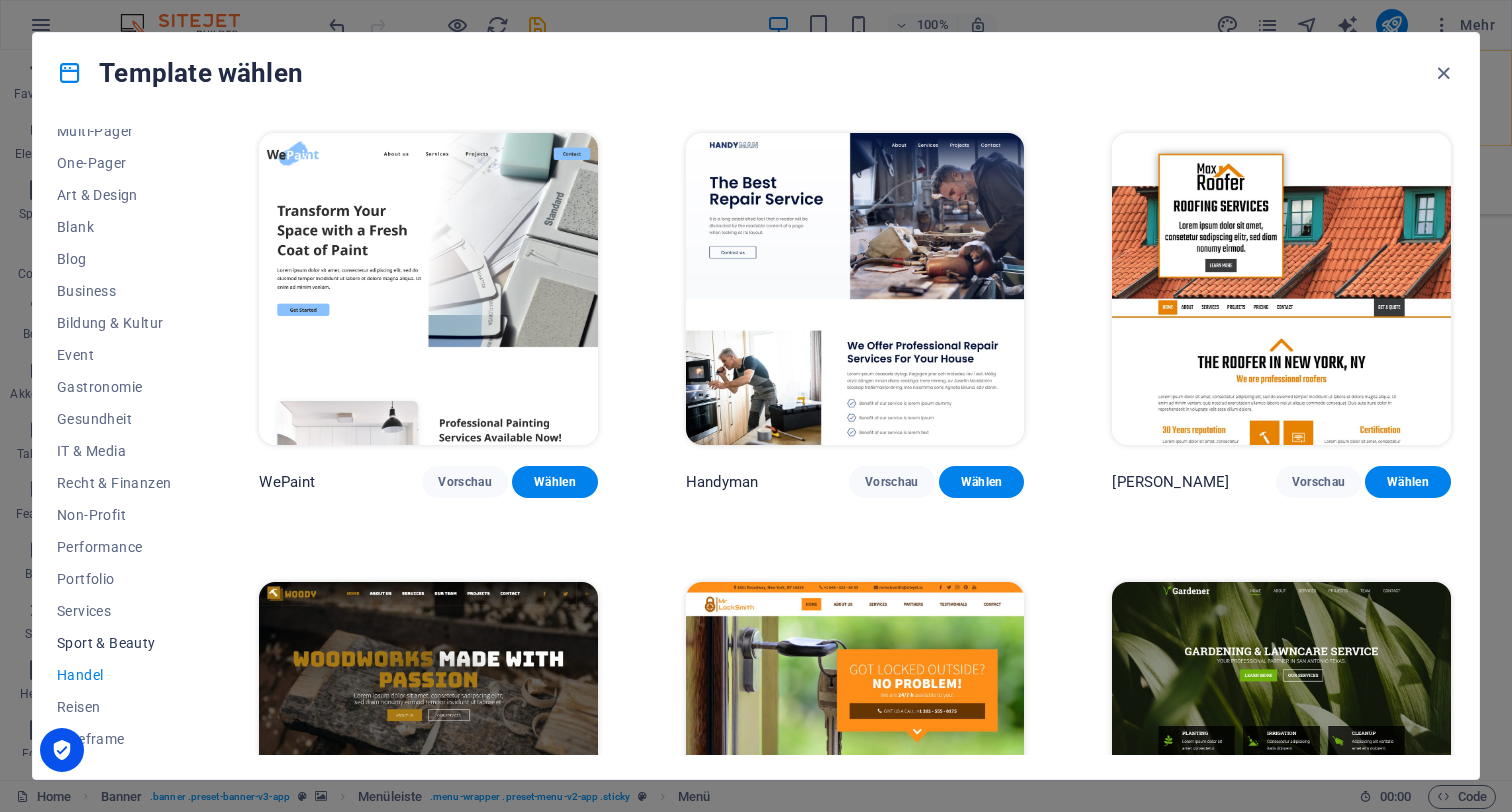 click on "Sport & Beauty" at bounding box center (114, 643) 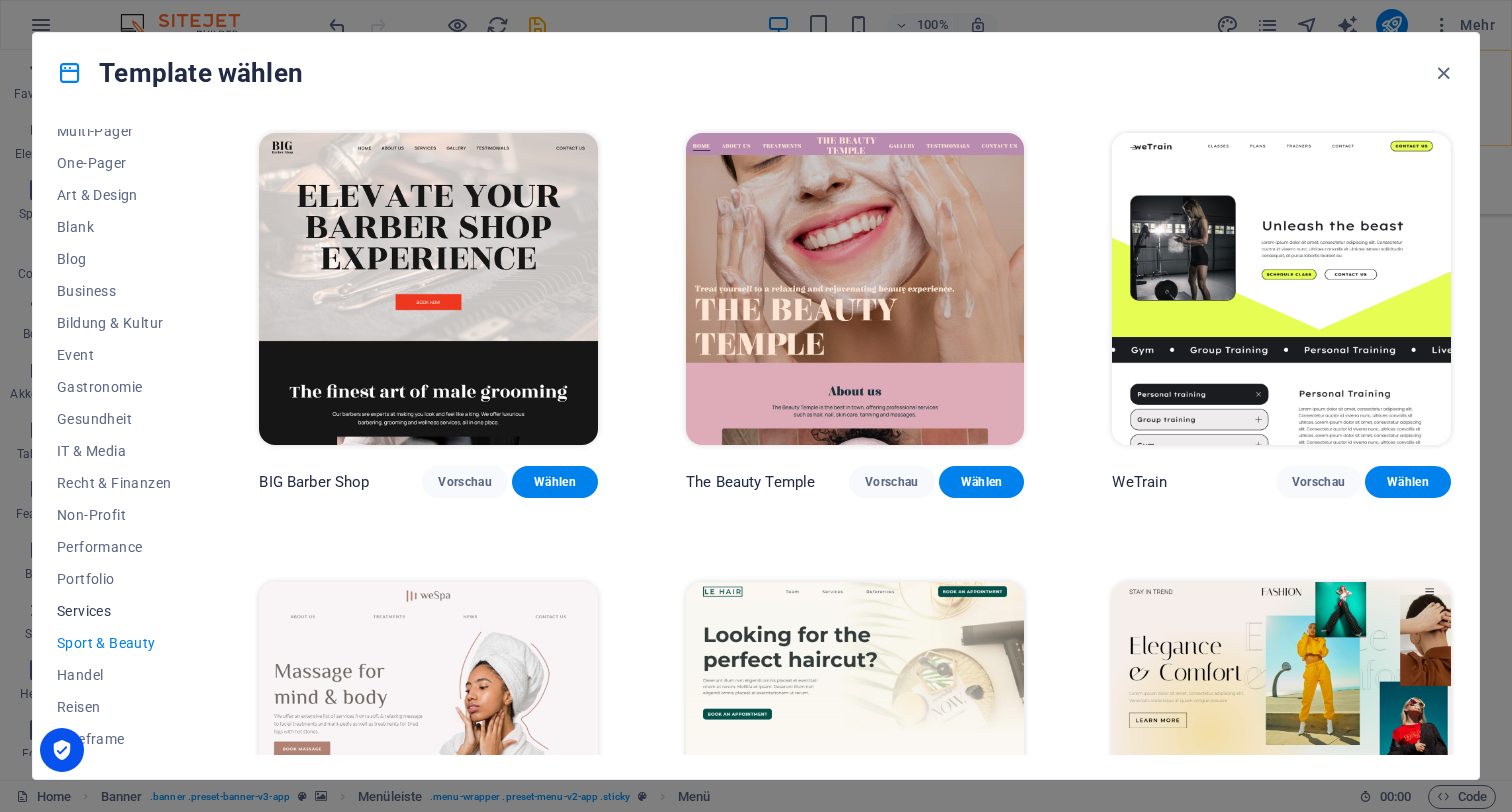 click on "Services" at bounding box center [114, 611] 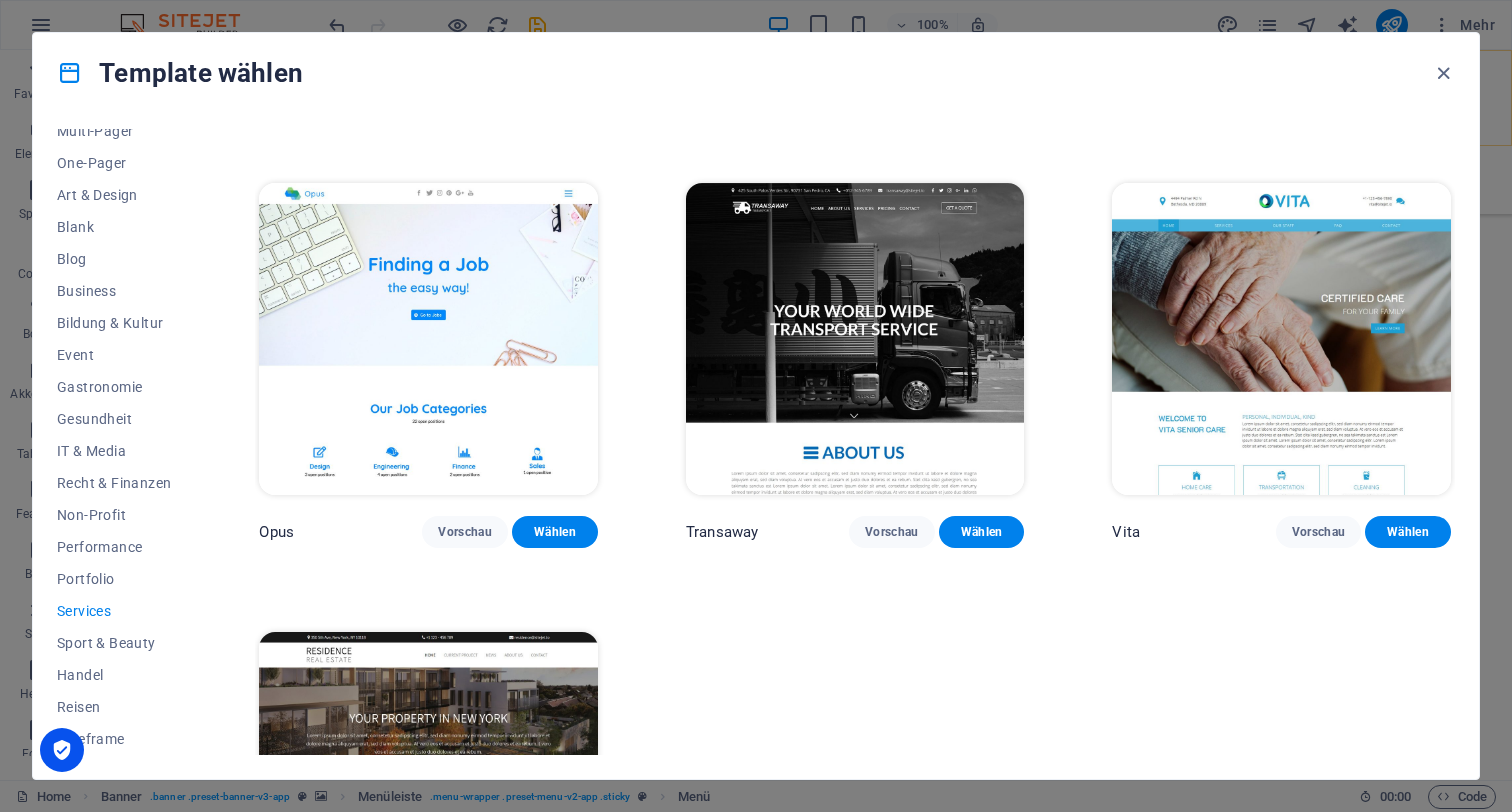 scroll, scrollTop: 2210, scrollLeft: 0, axis: vertical 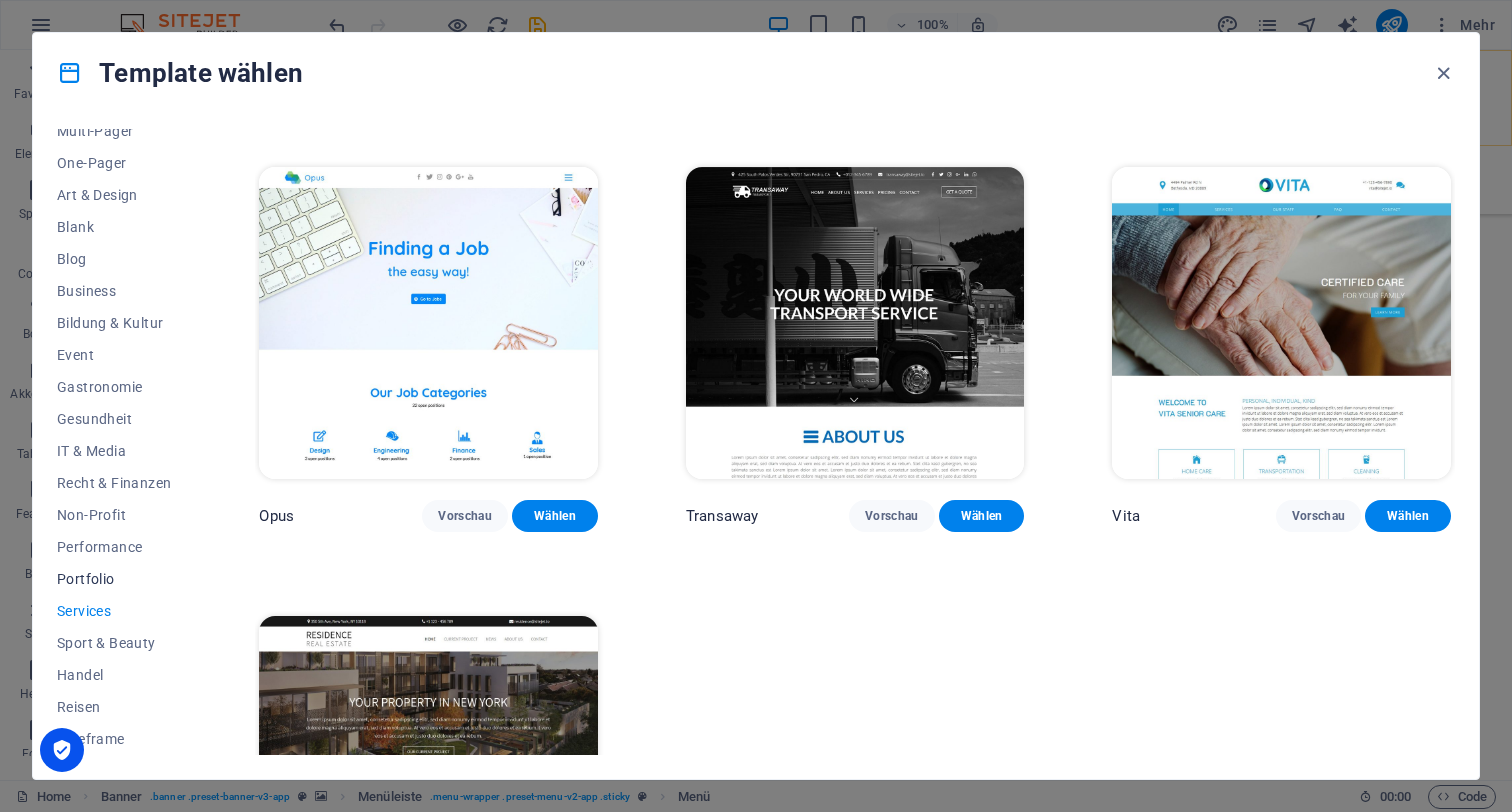click on "Portfolio" at bounding box center [114, 579] 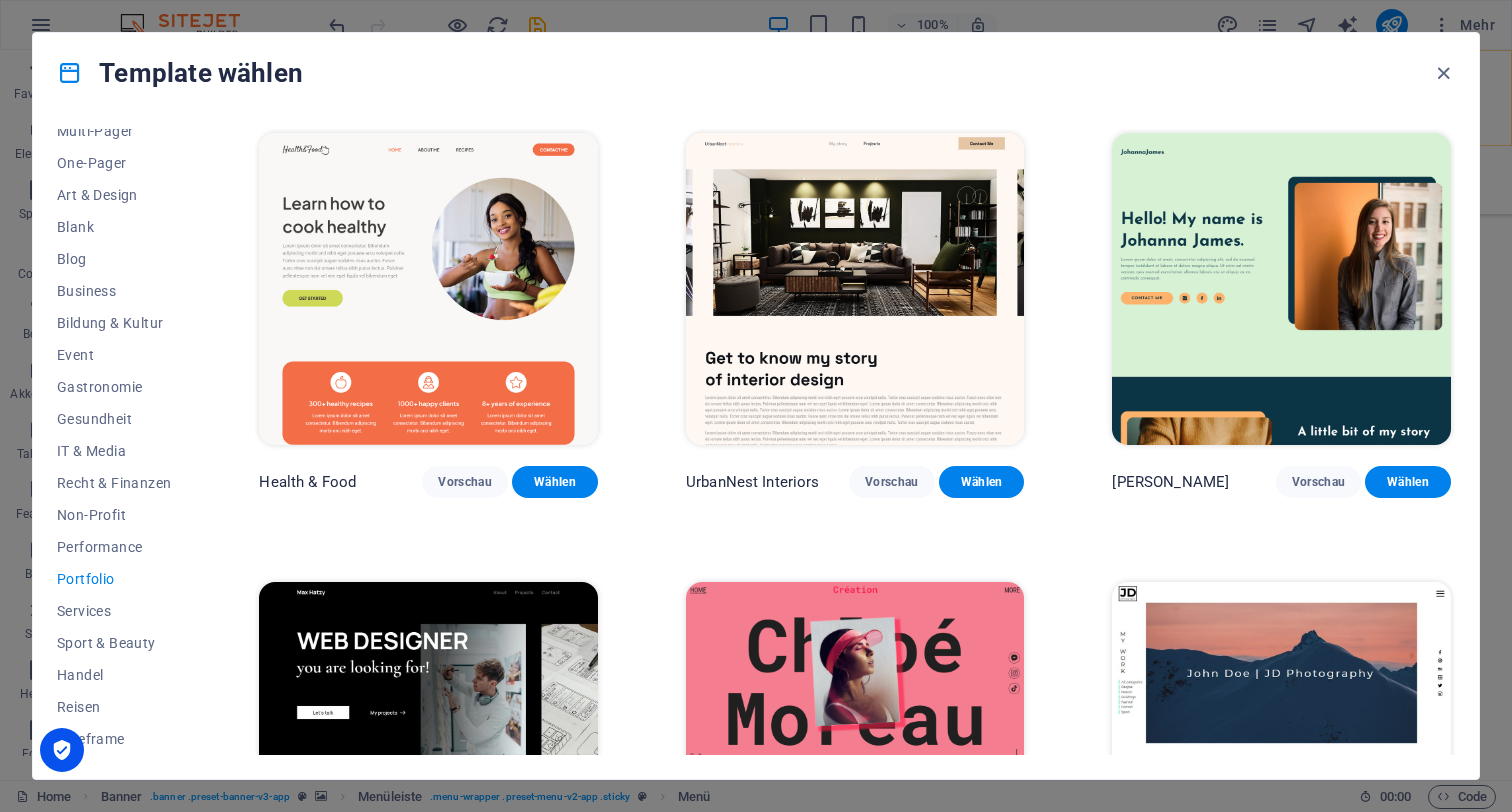 scroll, scrollTop: 0, scrollLeft: 0, axis: both 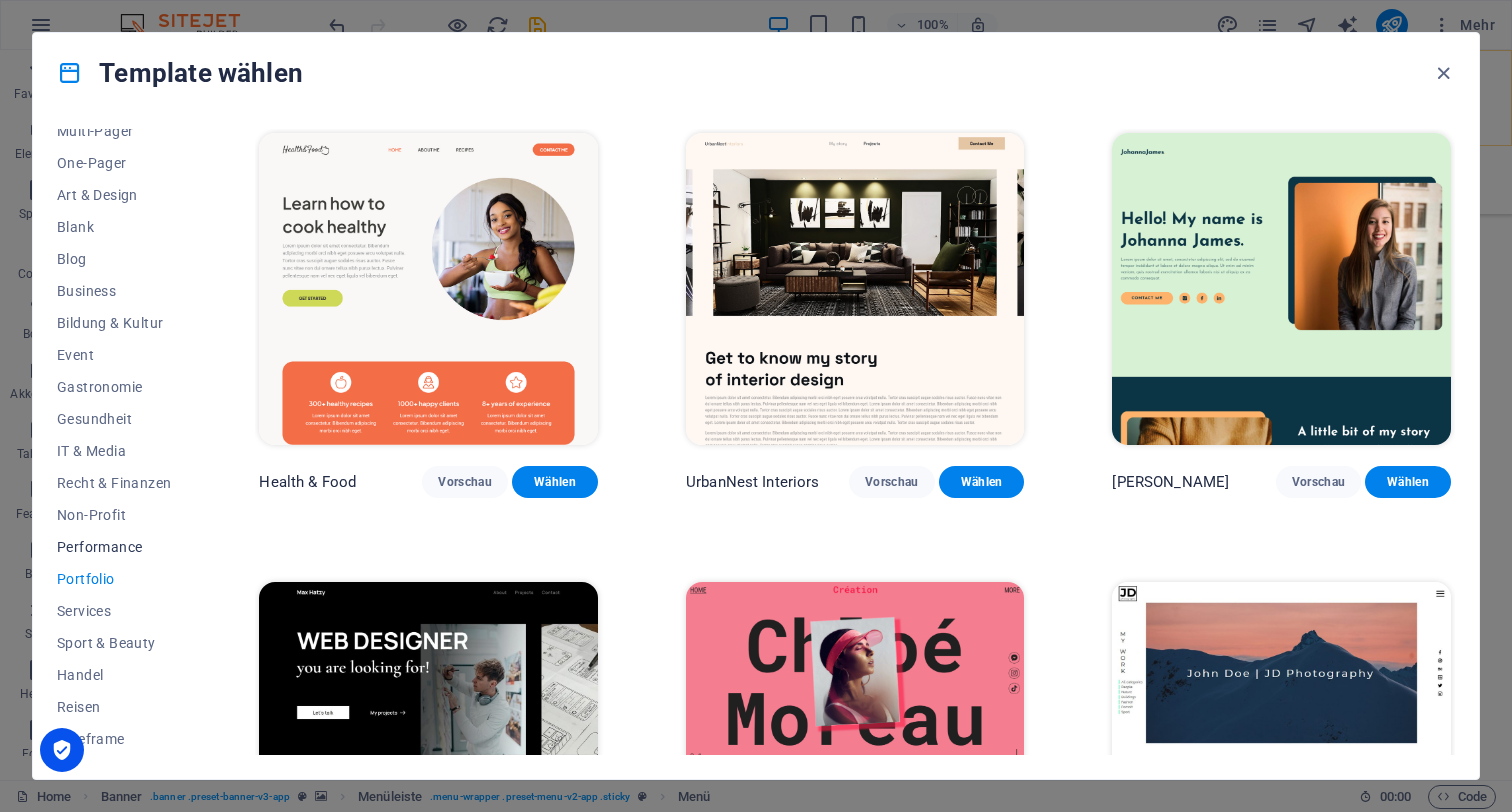 click on "Performance" at bounding box center [114, 547] 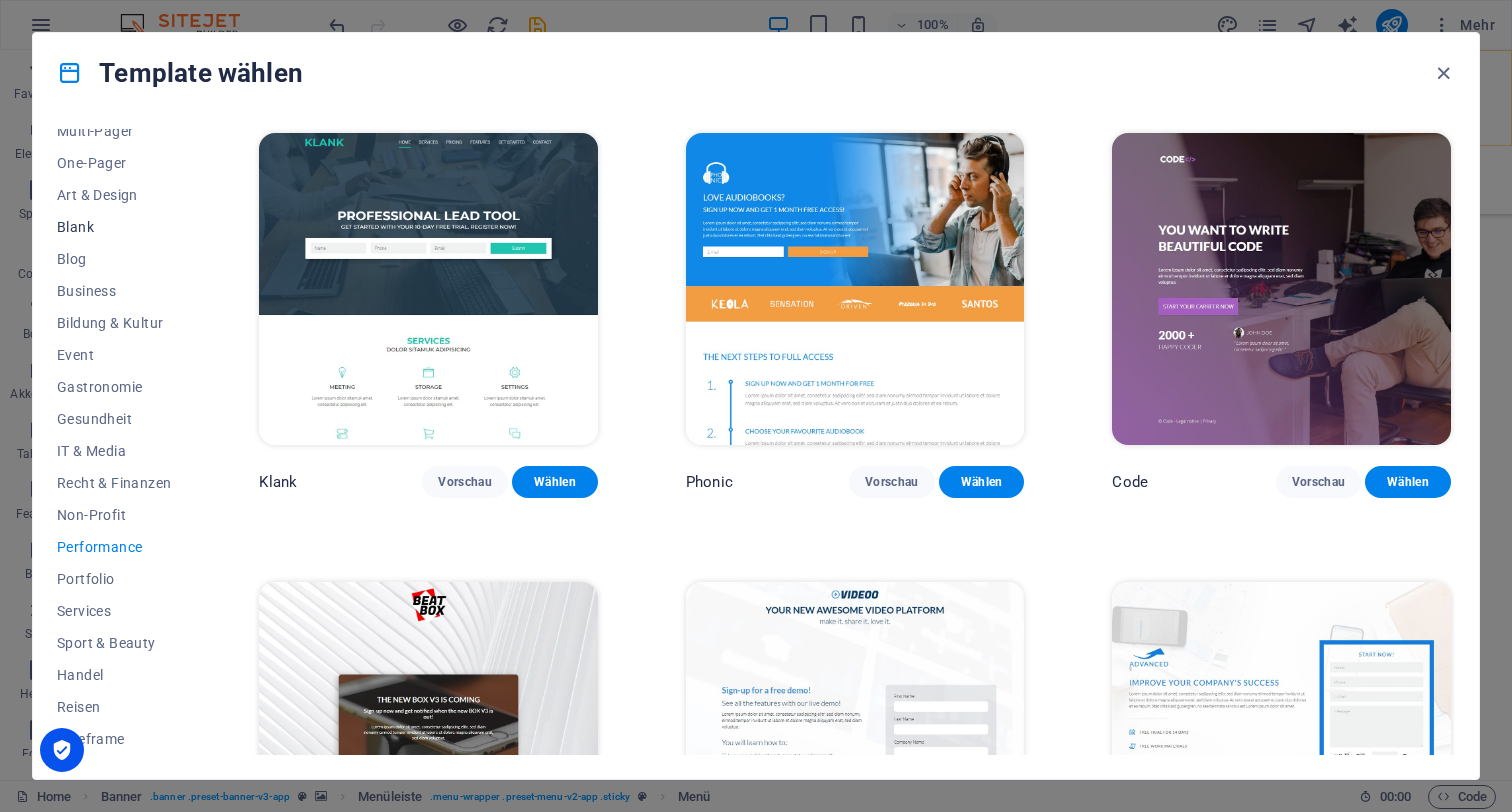 click on "Blank" at bounding box center [114, 227] 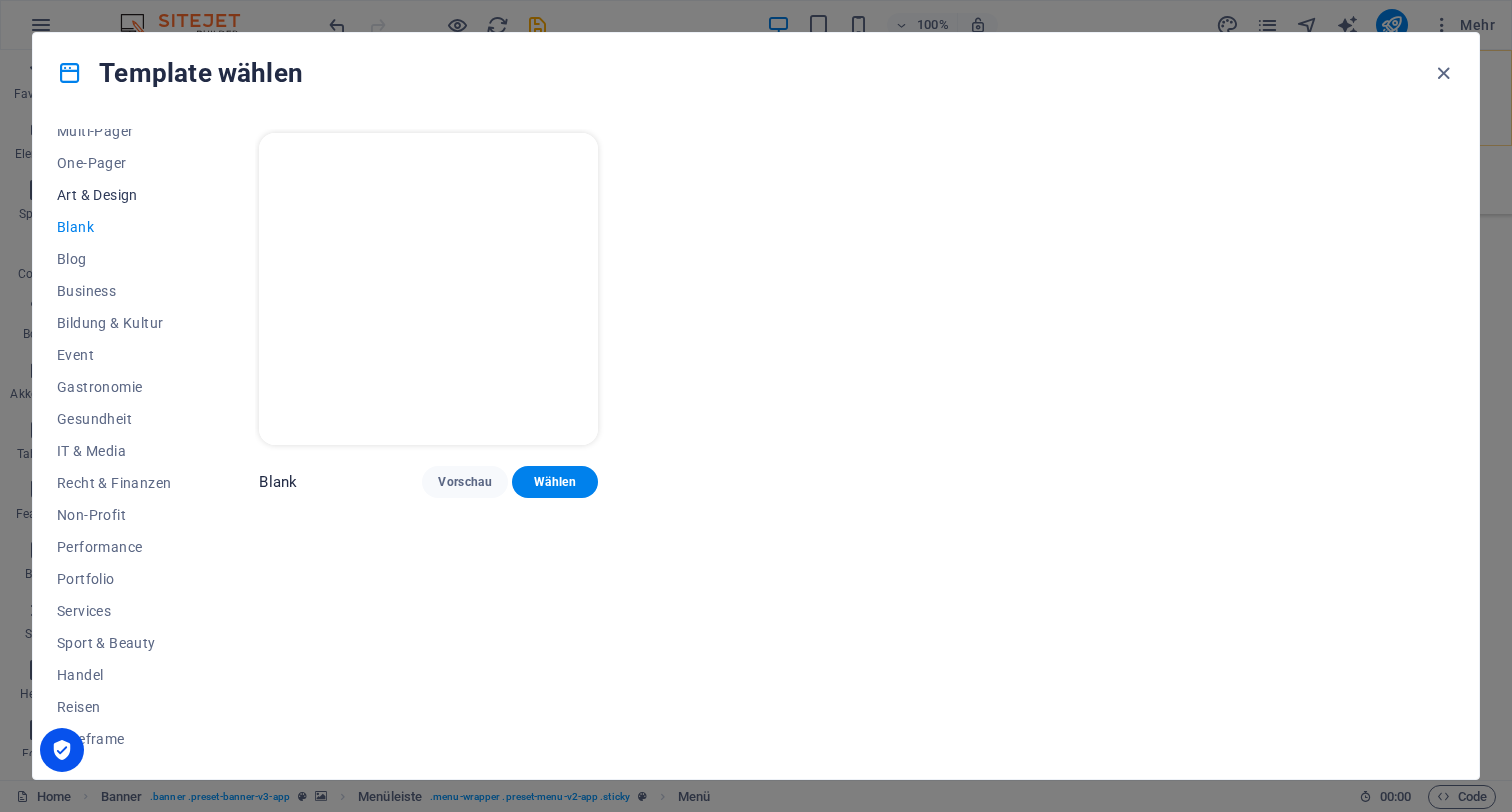 click on "Art & Design" at bounding box center [114, 195] 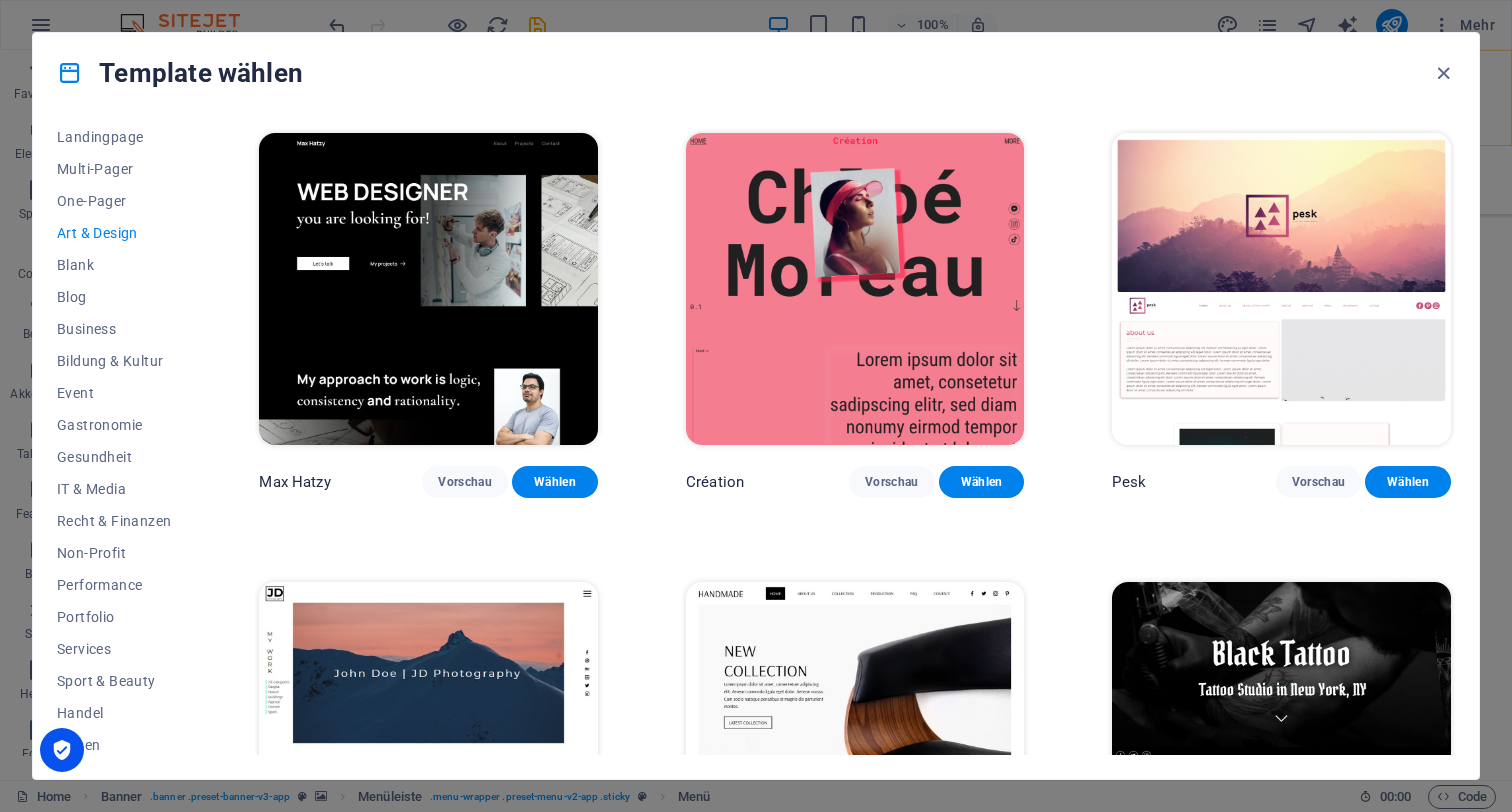 scroll, scrollTop: 120, scrollLeft: 0, axis: vertical 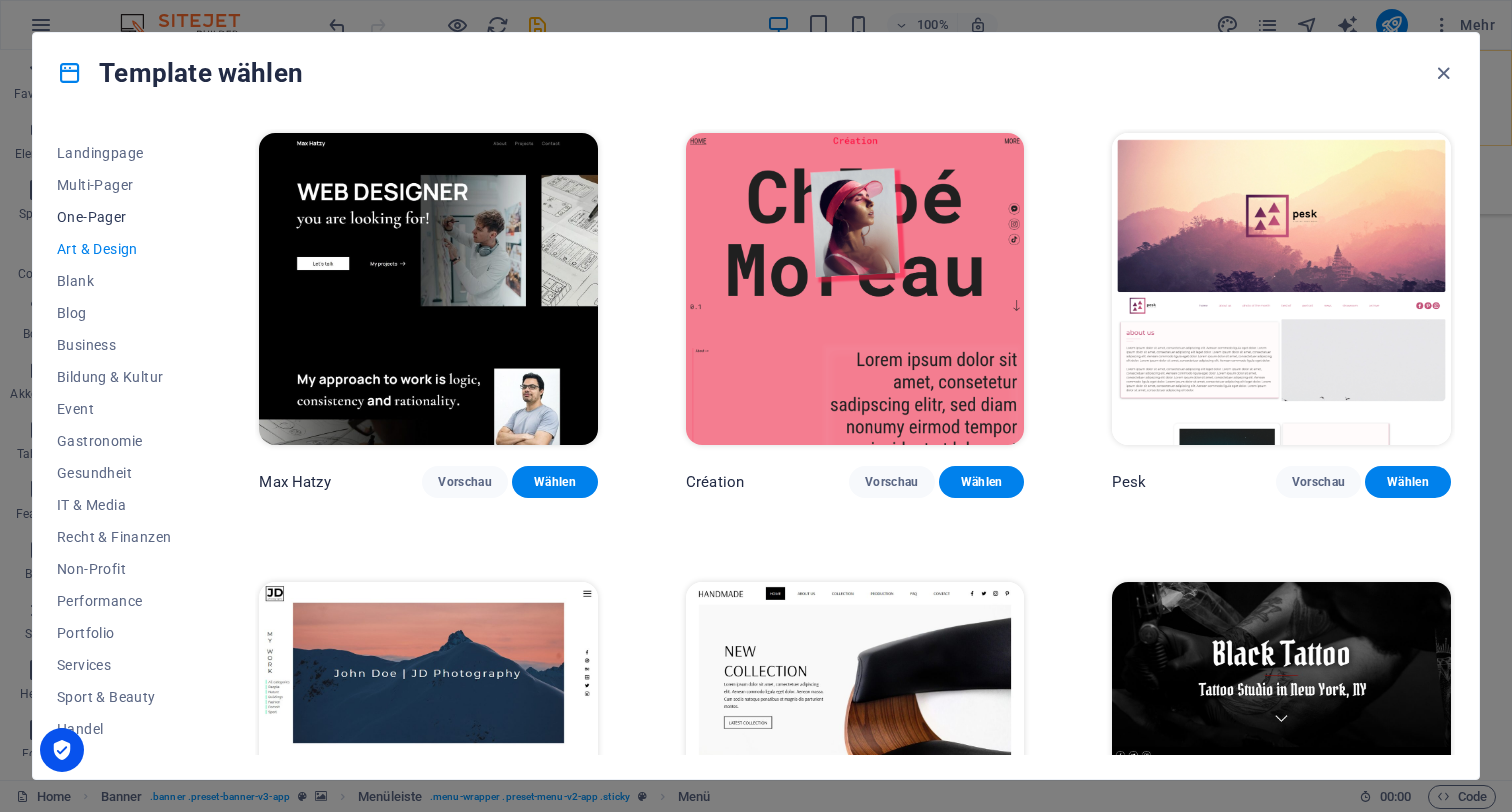 click on "One-Pager" at bounding box center (114, 217) 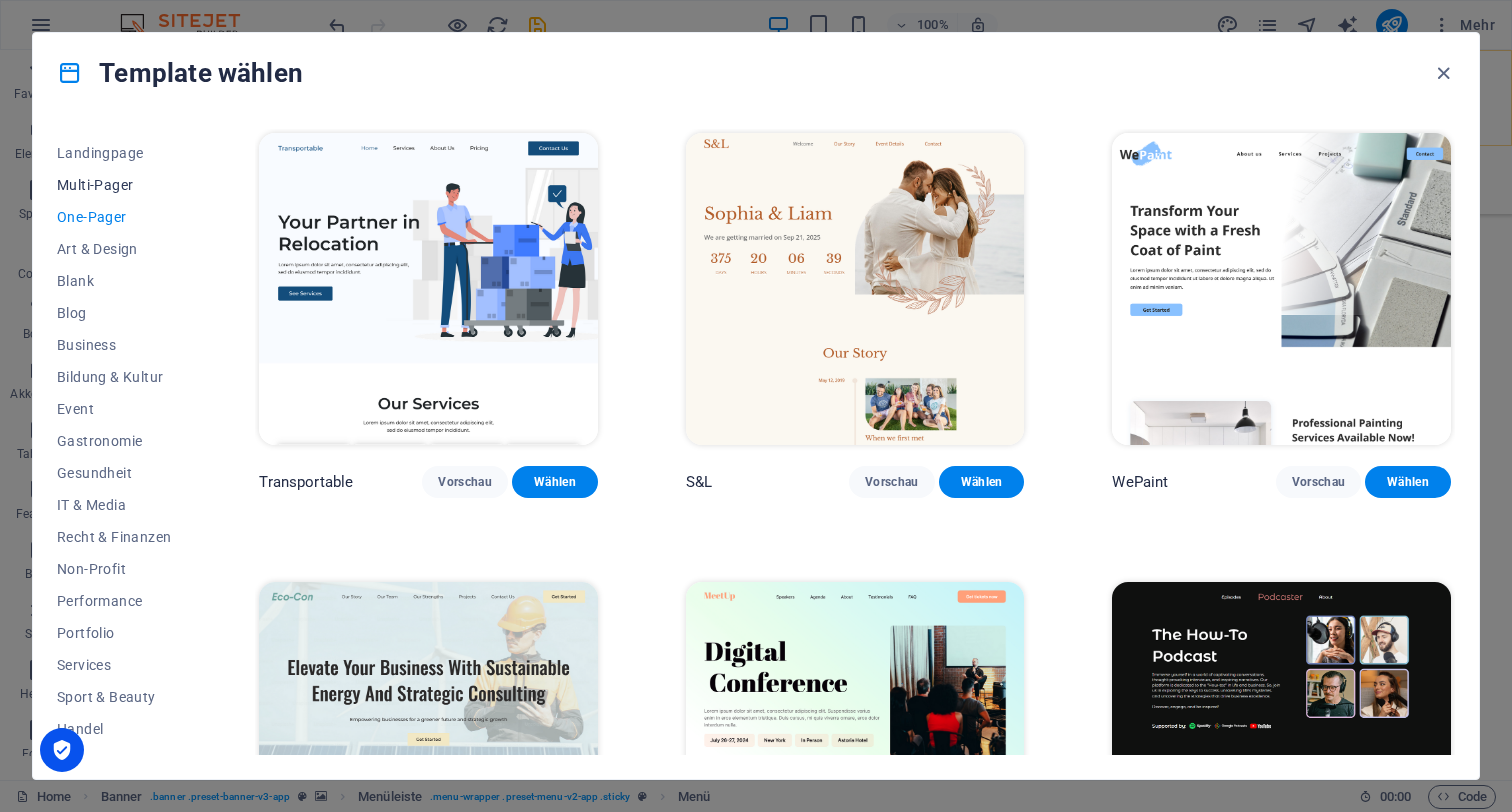 click on "Multi-Pager" at bounding box center [114, 185] 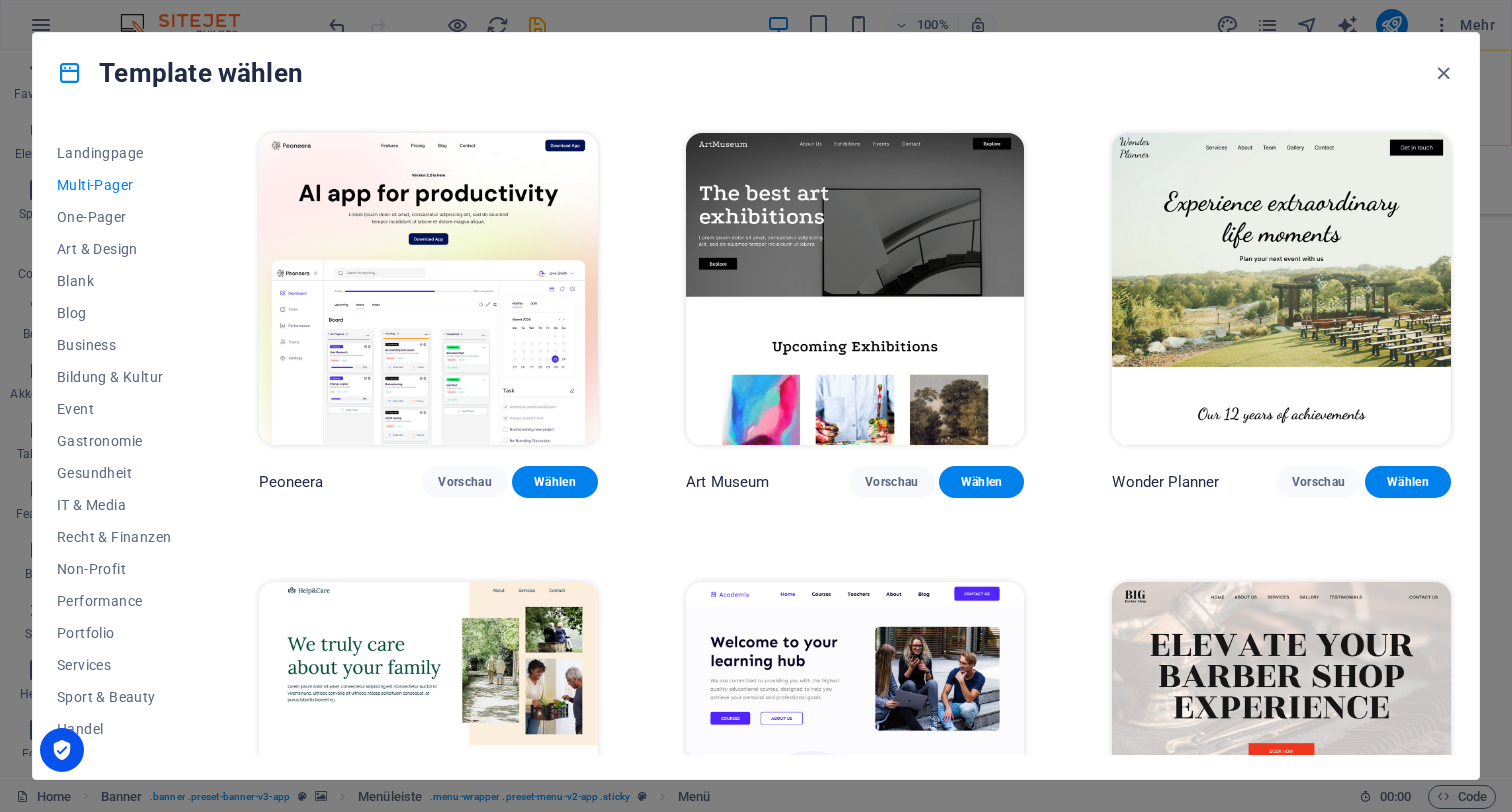 scroll, scrollTop: 0, scrollLeft: 0, axis: both 